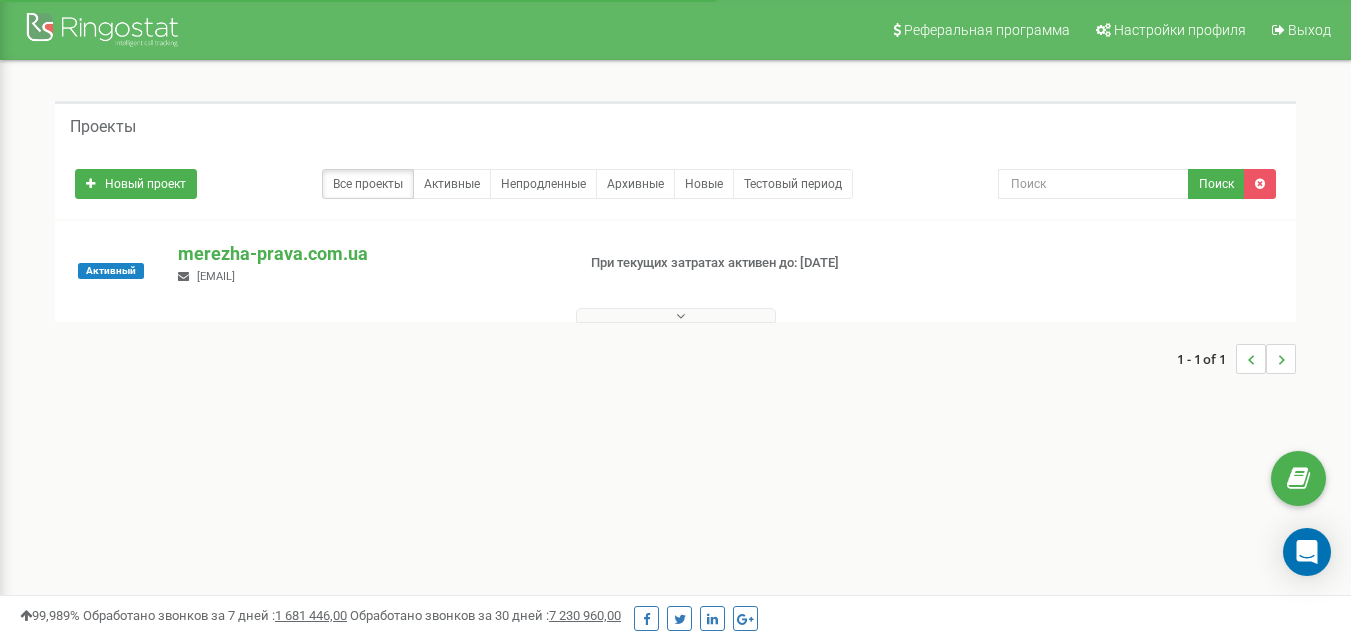 scroll, scrollTop: 0, scrollLeft: 0, axis: both 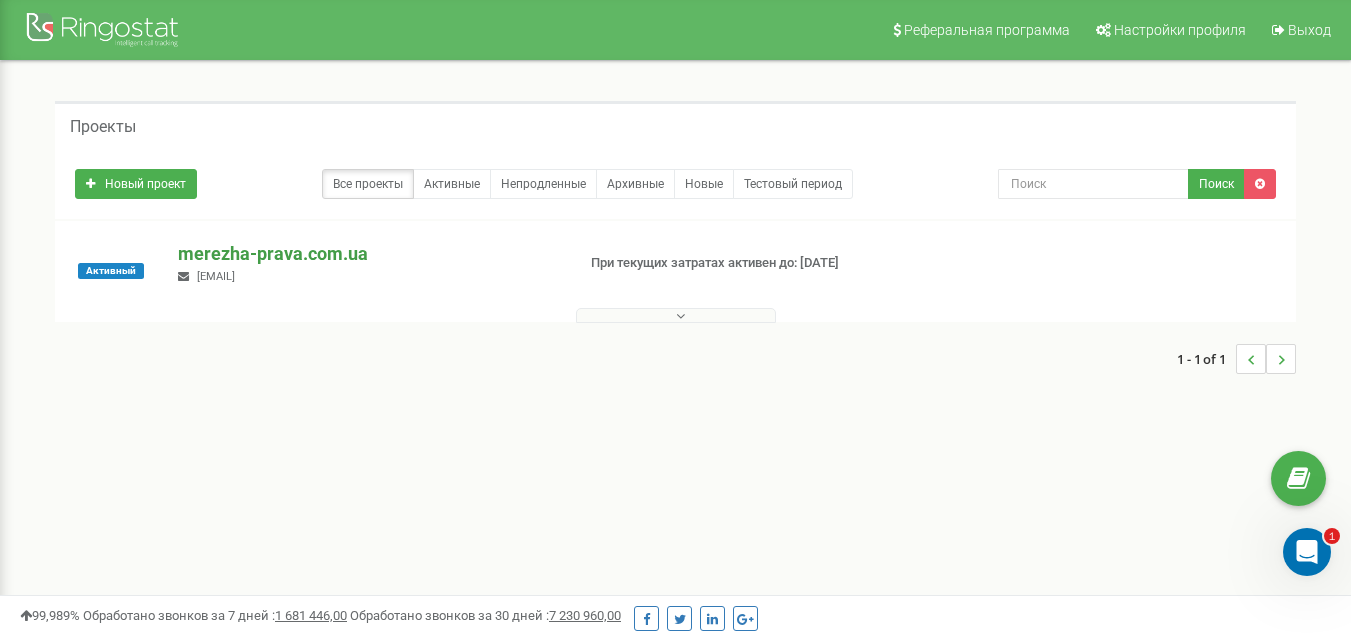 click on "merezha-prava.com.ua" at bounding box center (368, 254) 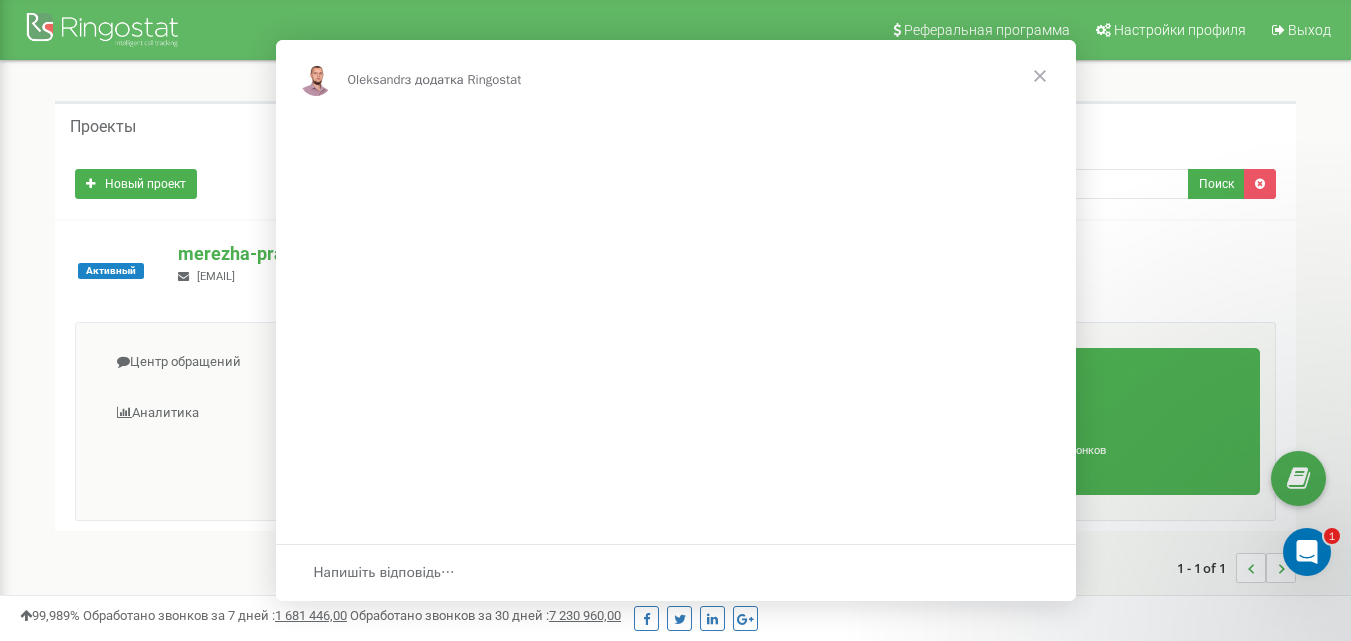 scroll, scrollTop: 0, scrollLeft: 0, axis: both 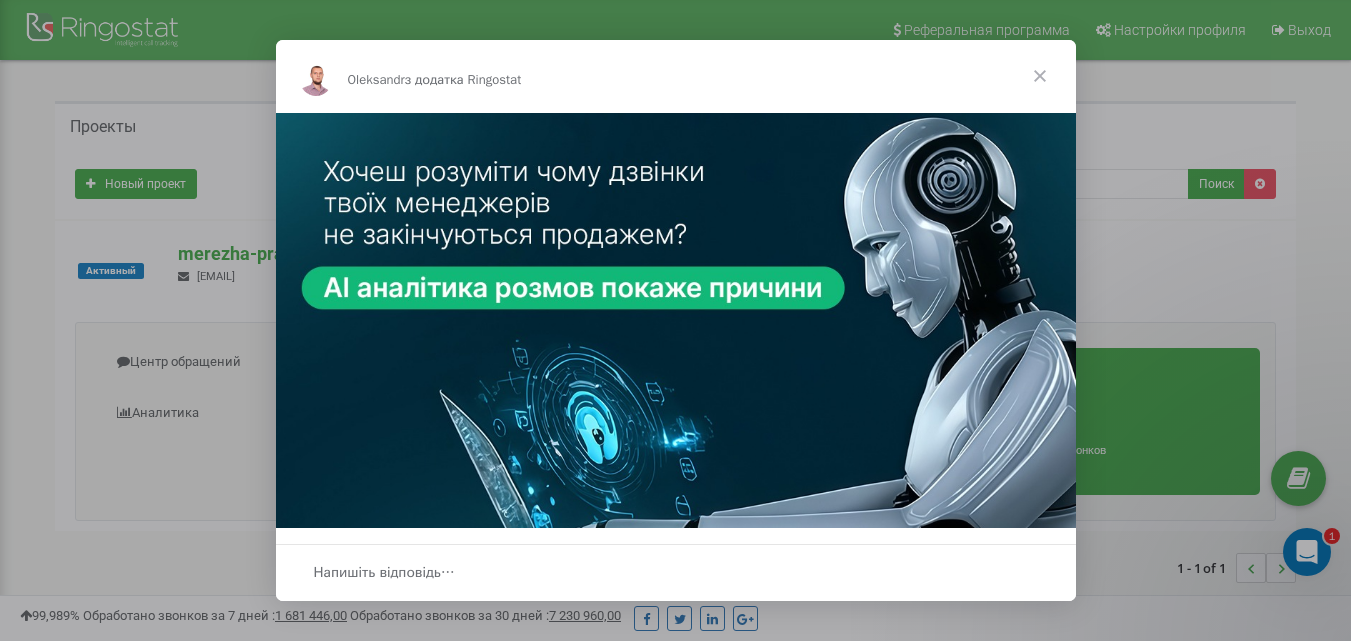 click at bounding box center (1040, 76) 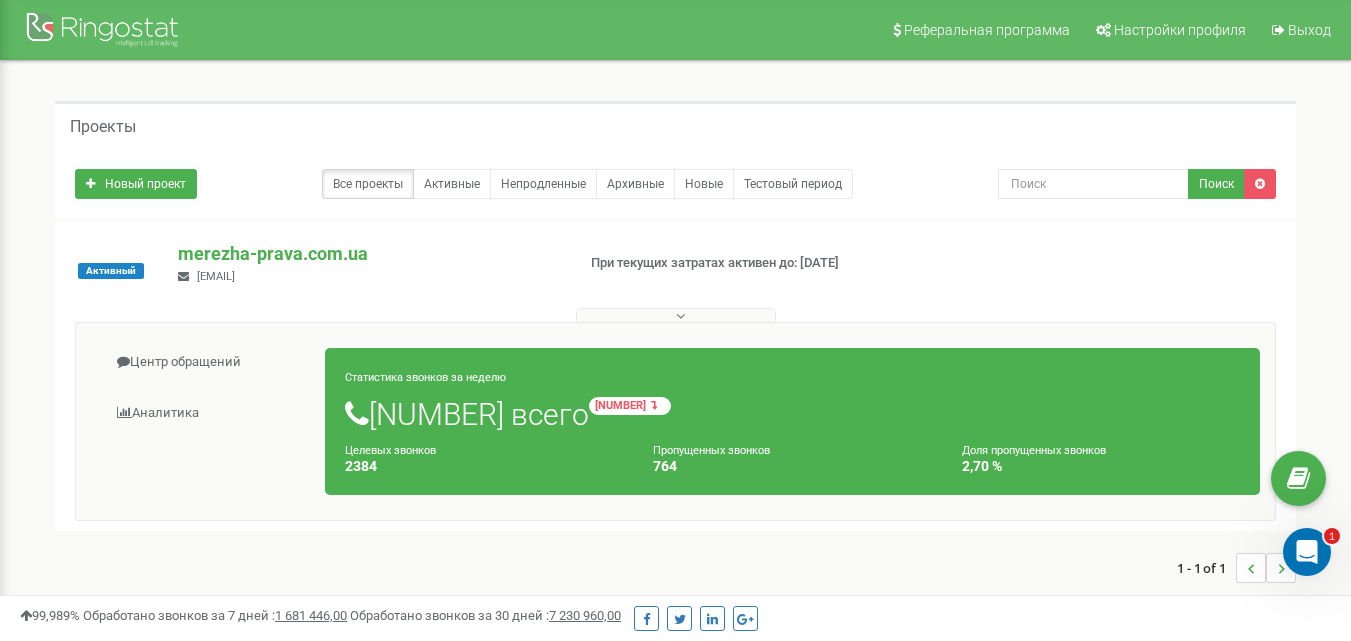 click at bounding box center [676, 315] 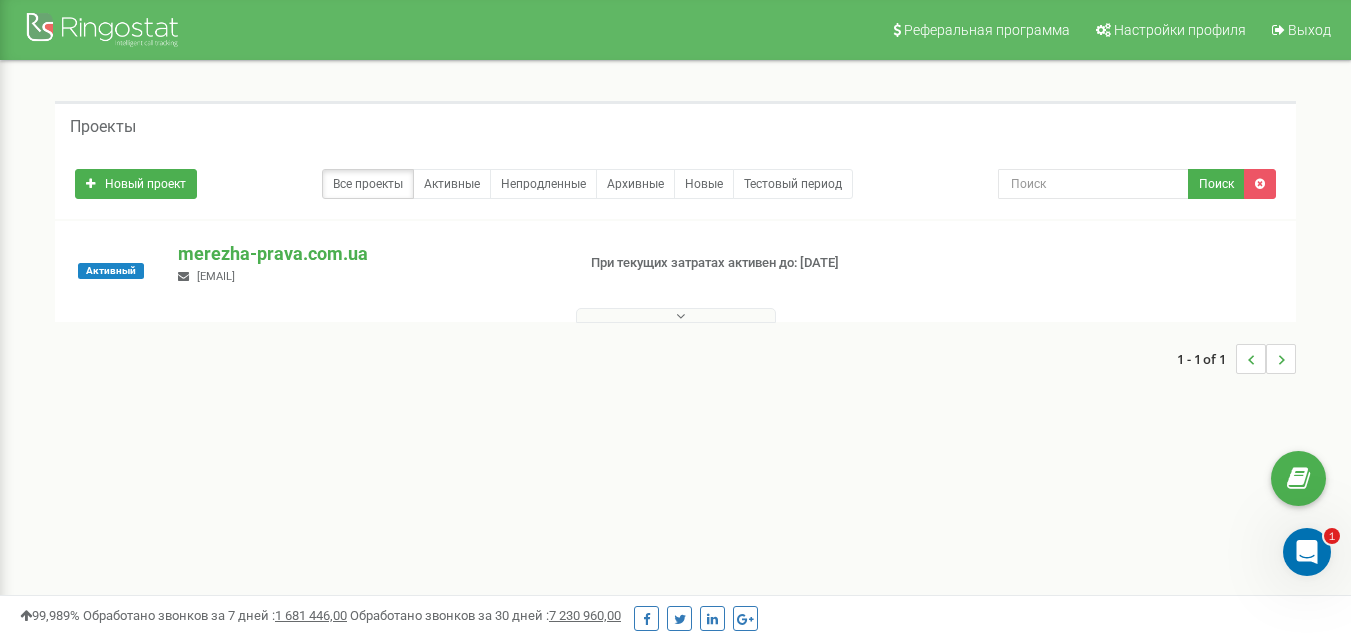 click at bounding box center (676, 315) 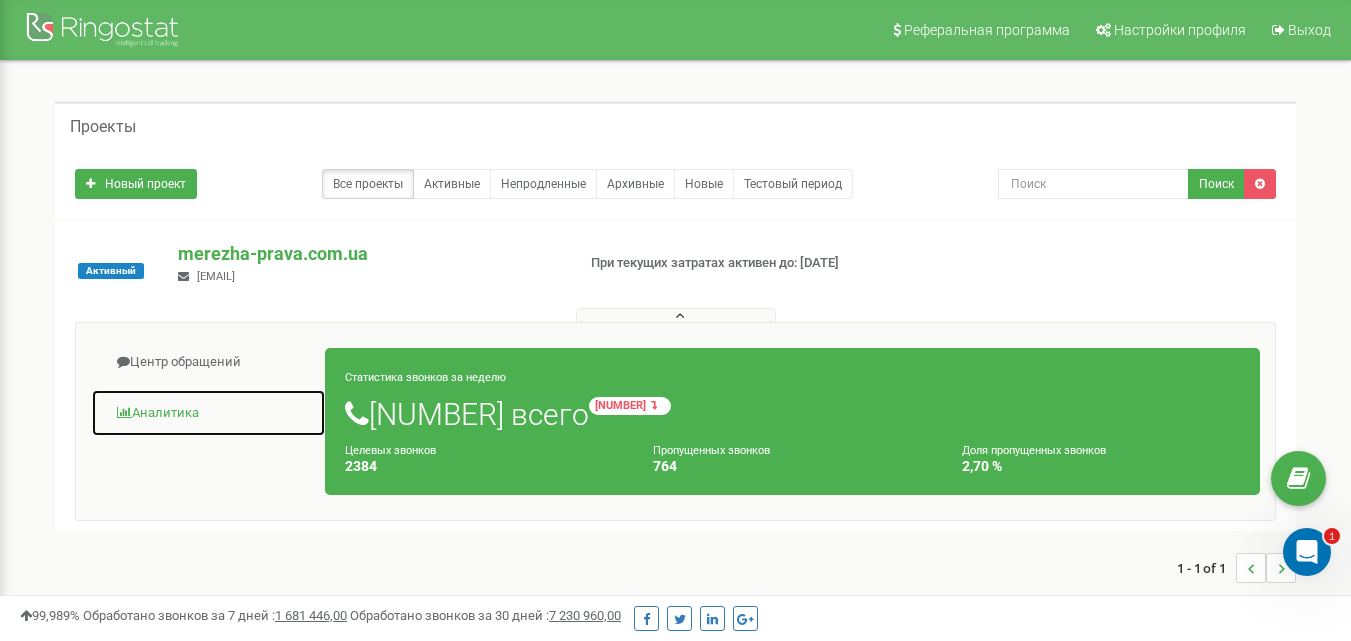 click on "Аналитика" at bounding box center (208, 413) 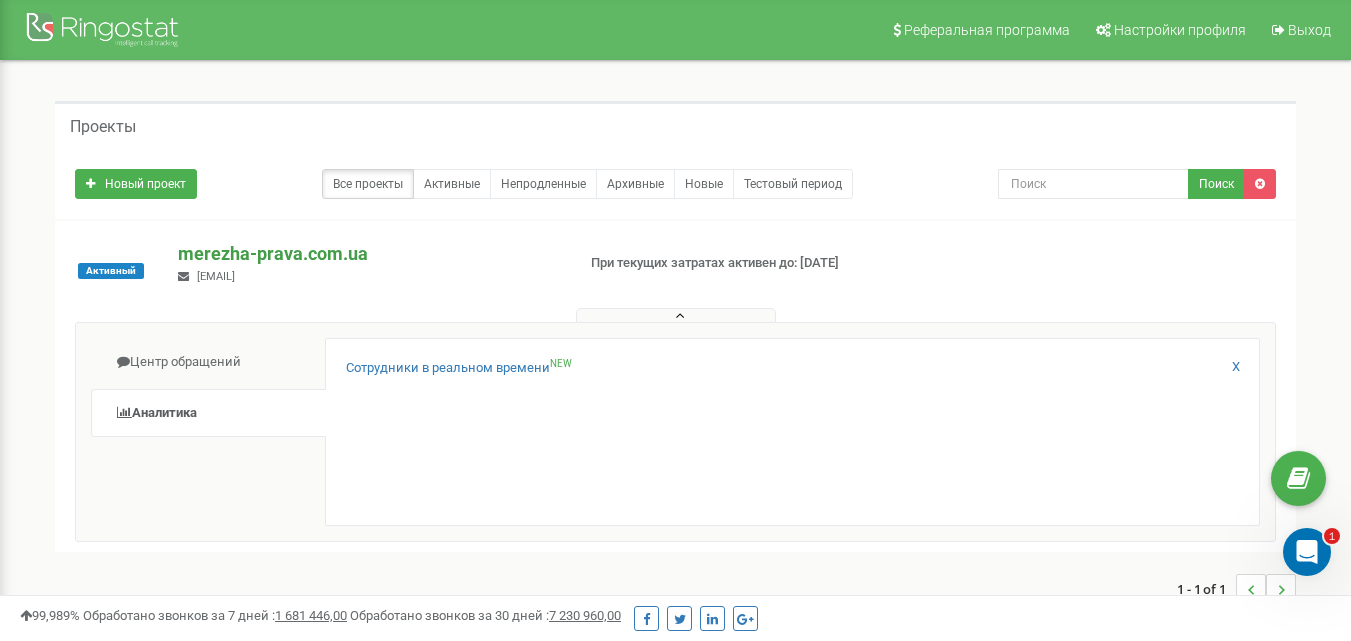 click on "merezha-prava.com.ua" at bounding box center [368, 254] 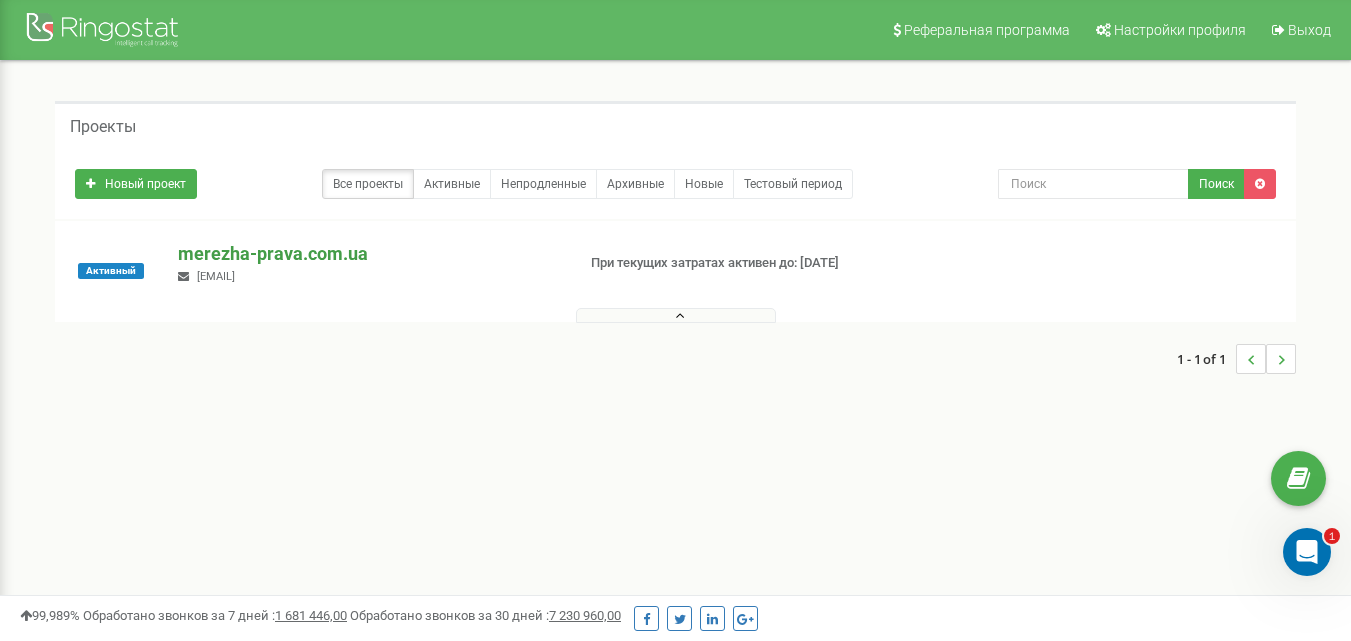 click on "merezha-prava.com.ua" at bounding box center [368, 254] 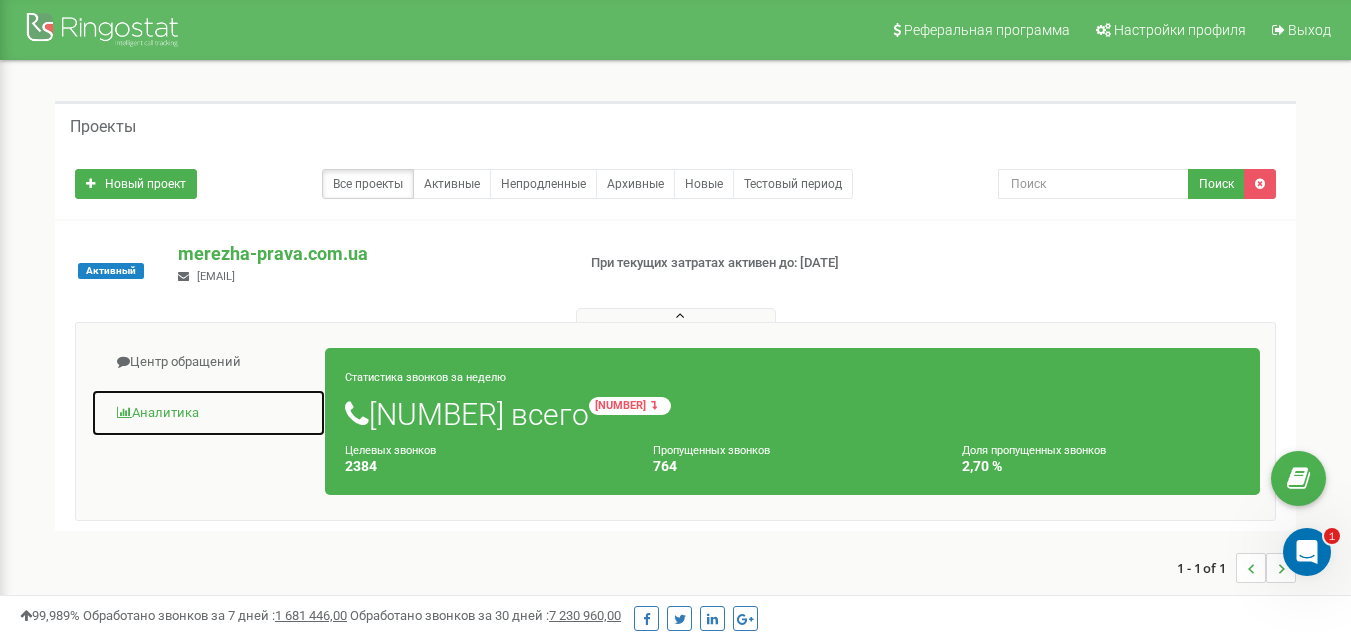 click on "Аналитика" at bounding box center [208, 413] 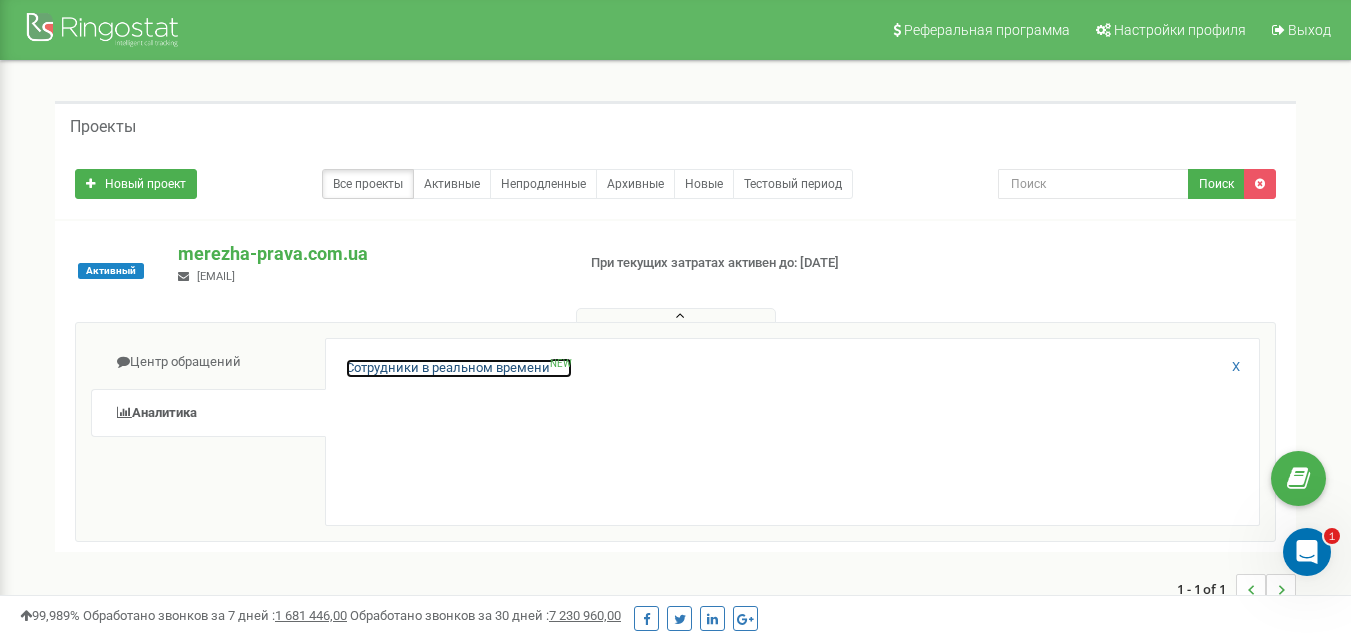 click on "Сотрудники в реальном времени  NEW" at bounding box center (459, 368) 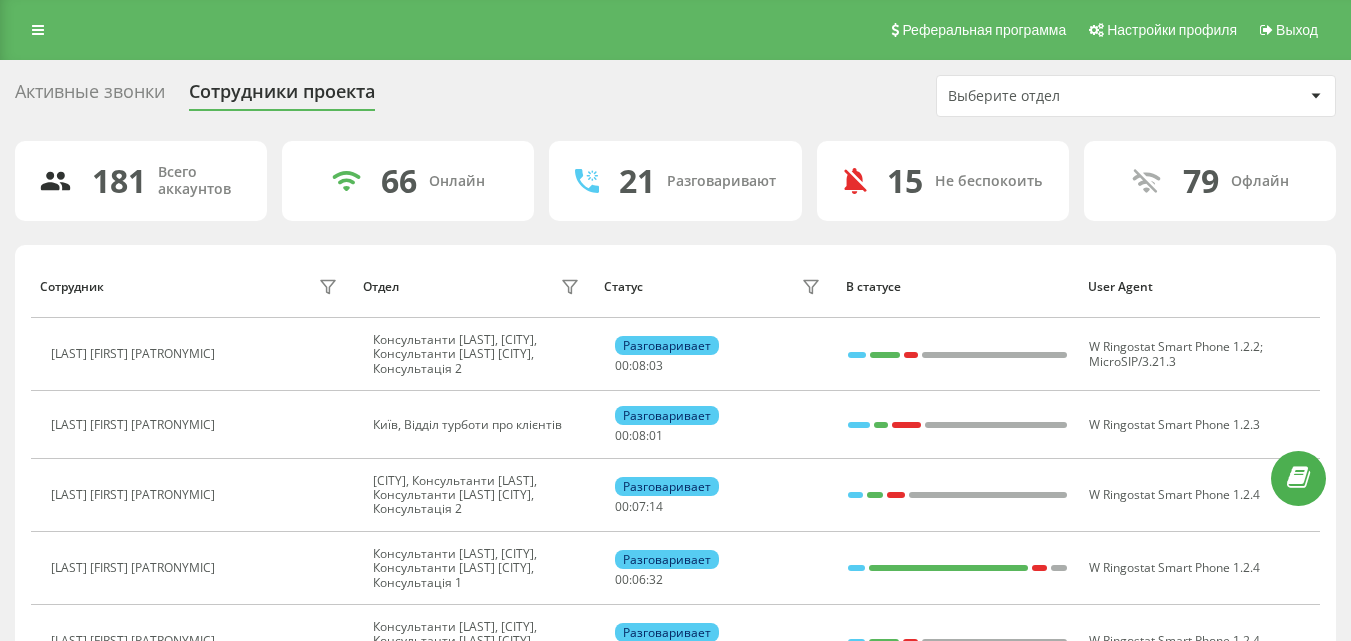 scroll, scrollTop: 0, scrollLeft: 0, axis: both 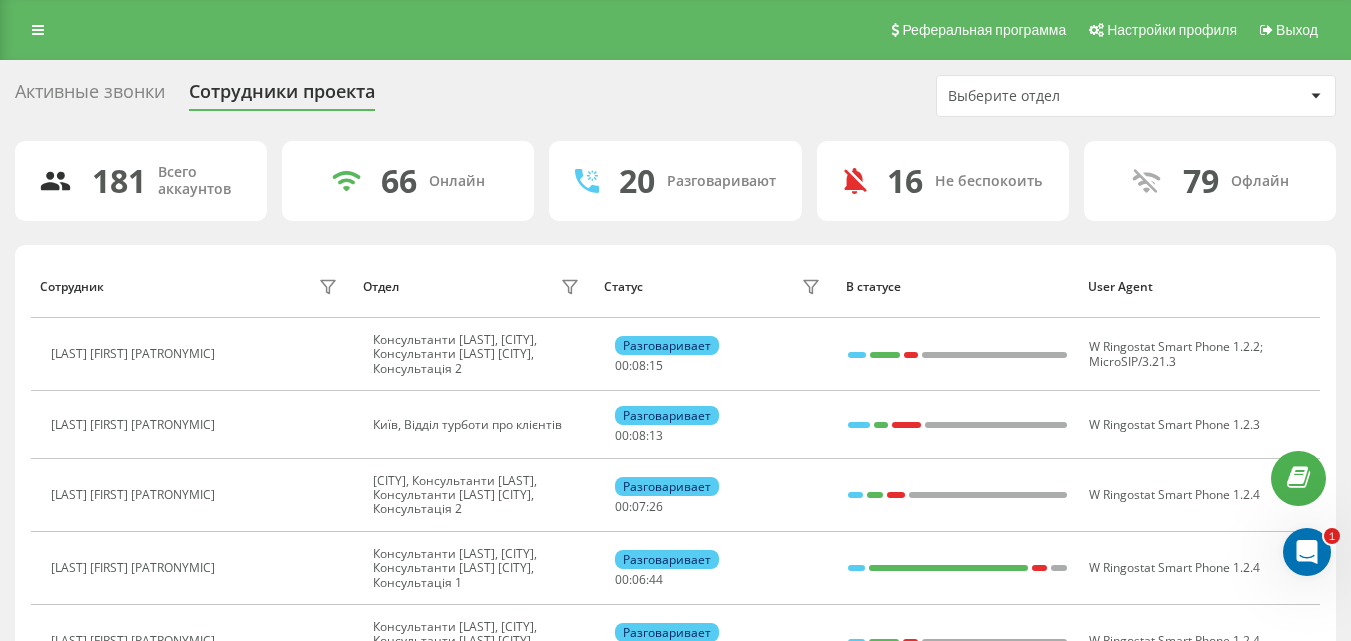 click on "Активные звонки" at bounding box center [90, 96] 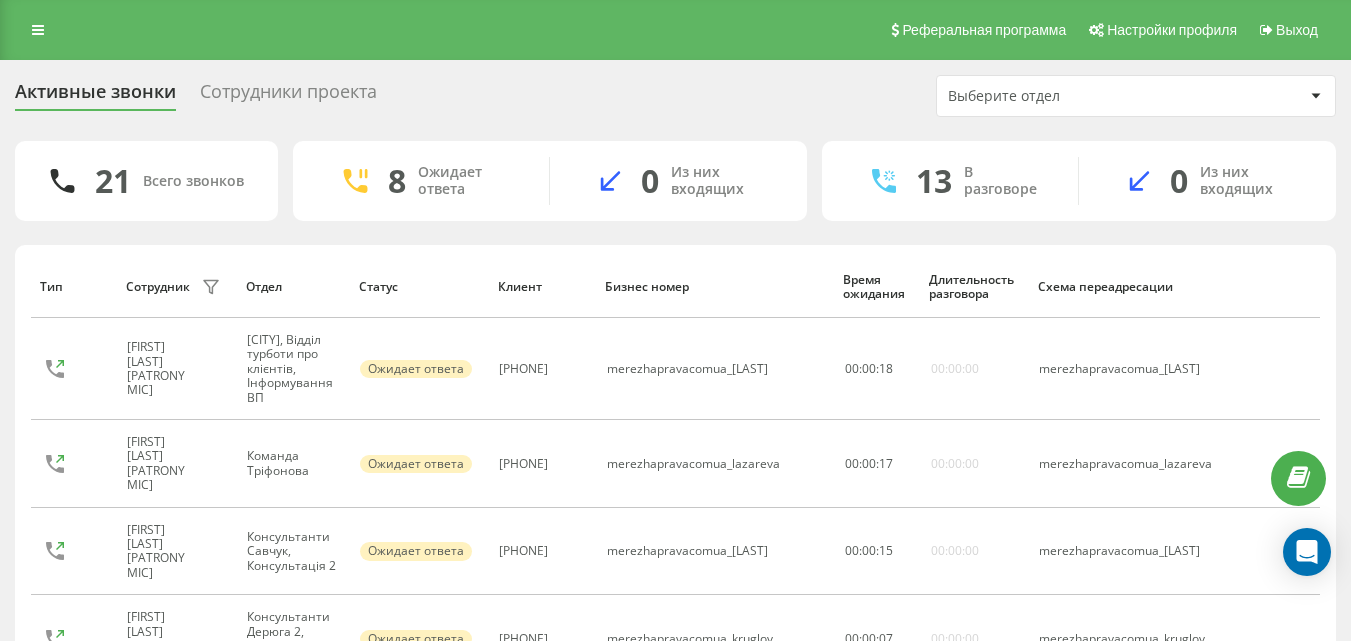 scroll, scrollTop: 0, scrollLeft: 0, axis: both 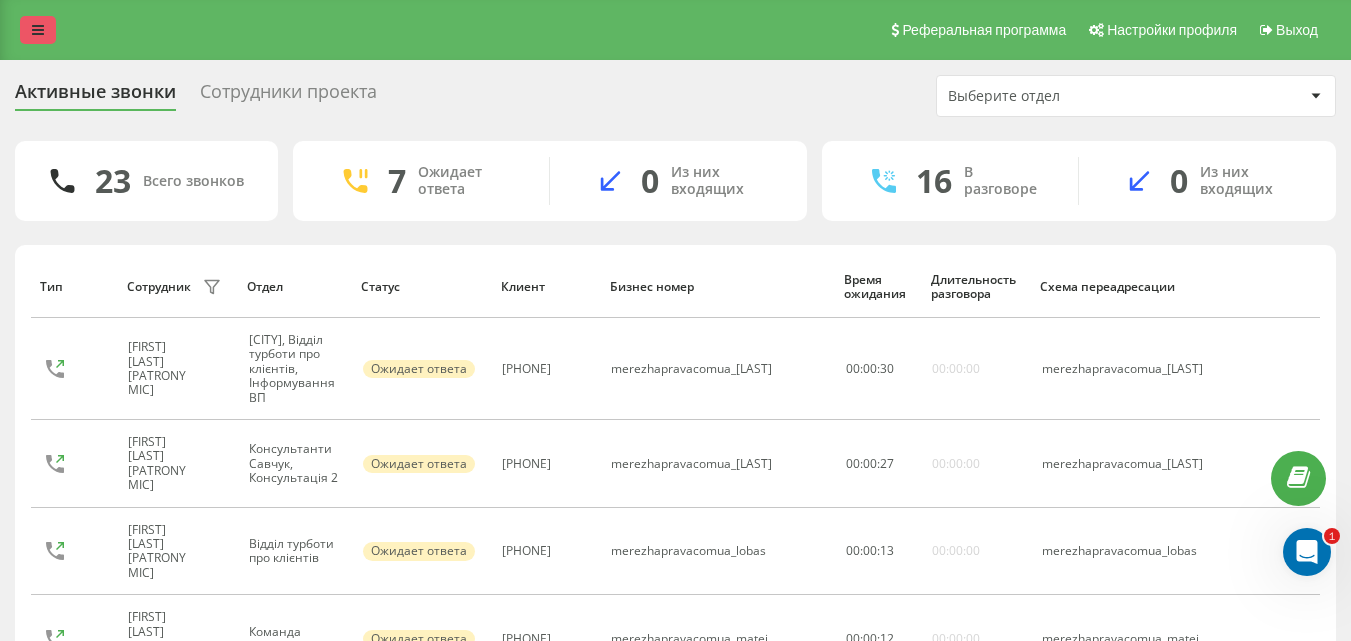 click at bounding box center (38, 30) 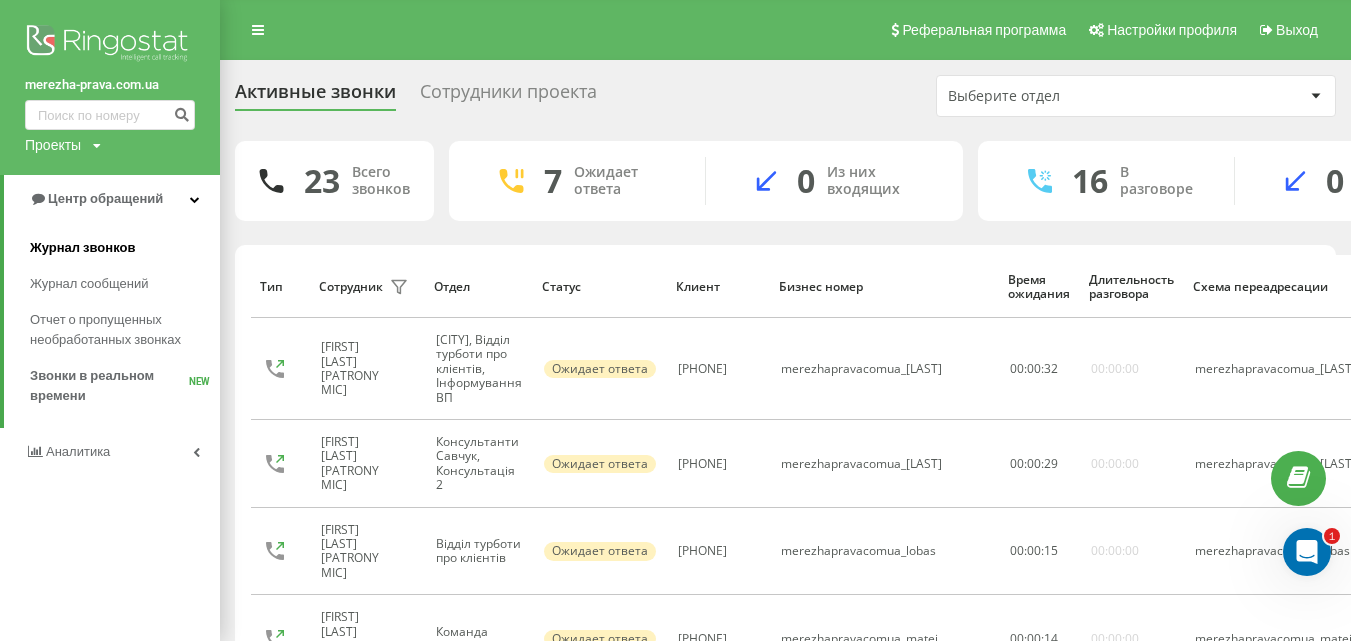 click on "Журнал звонков" at bounding box center (82, 248) 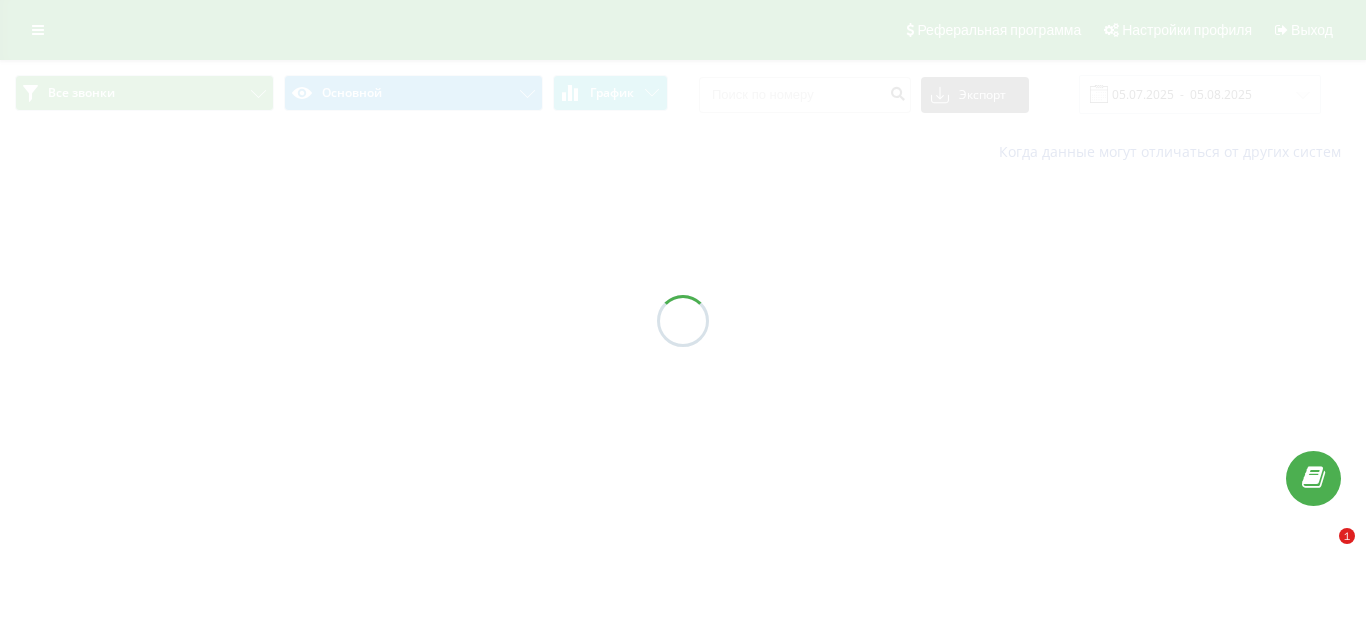 scroll, scrollTop: 0, scrollLeft: 0, axis: both 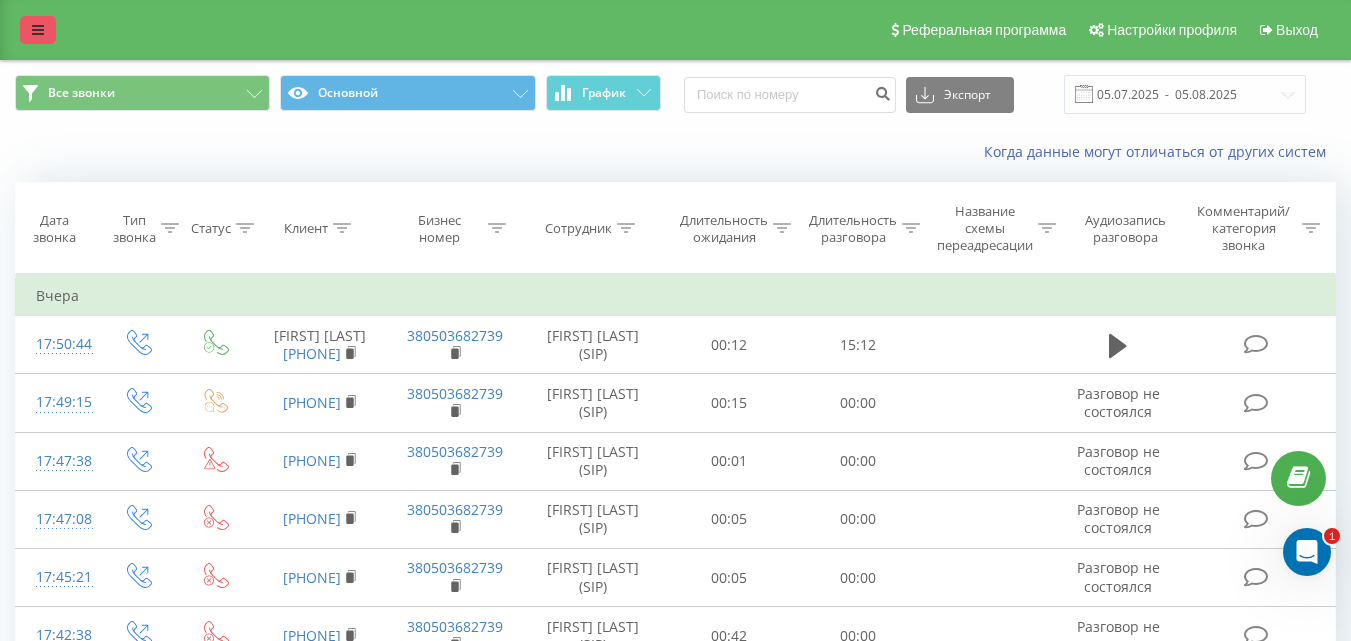 click at bounding box center [38, 30] 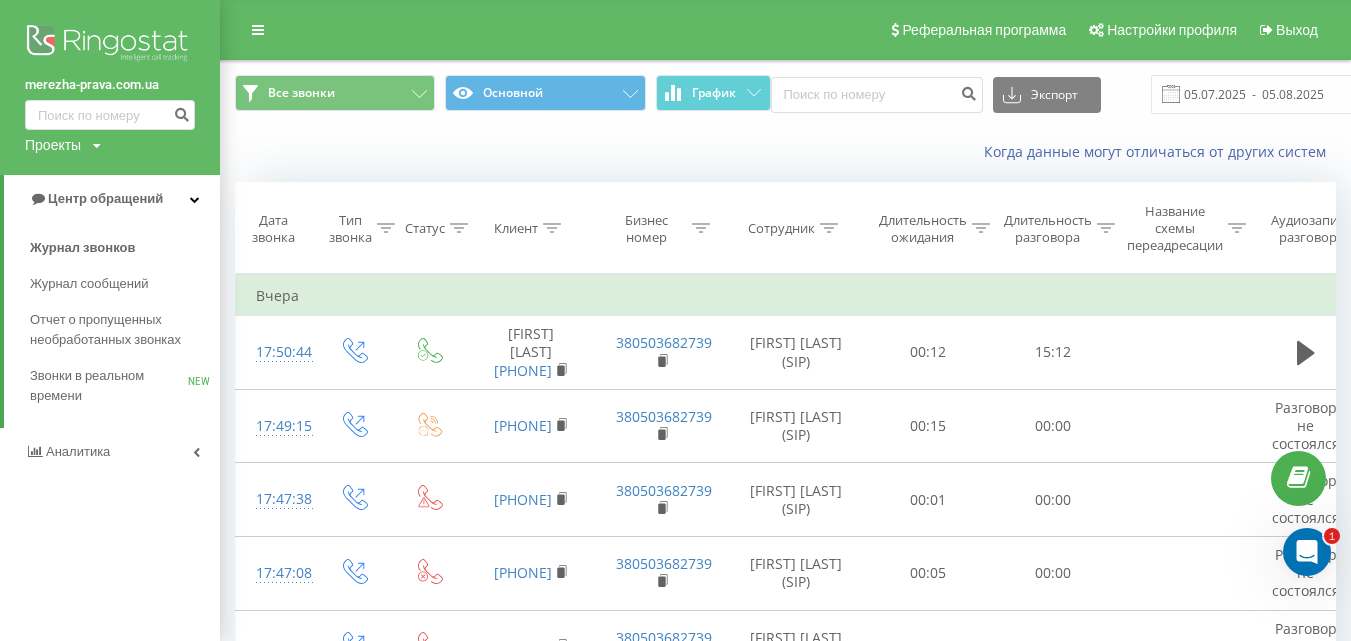 click on "Когда данные могут отличаться от других систем" at bounding box center [785, 152] 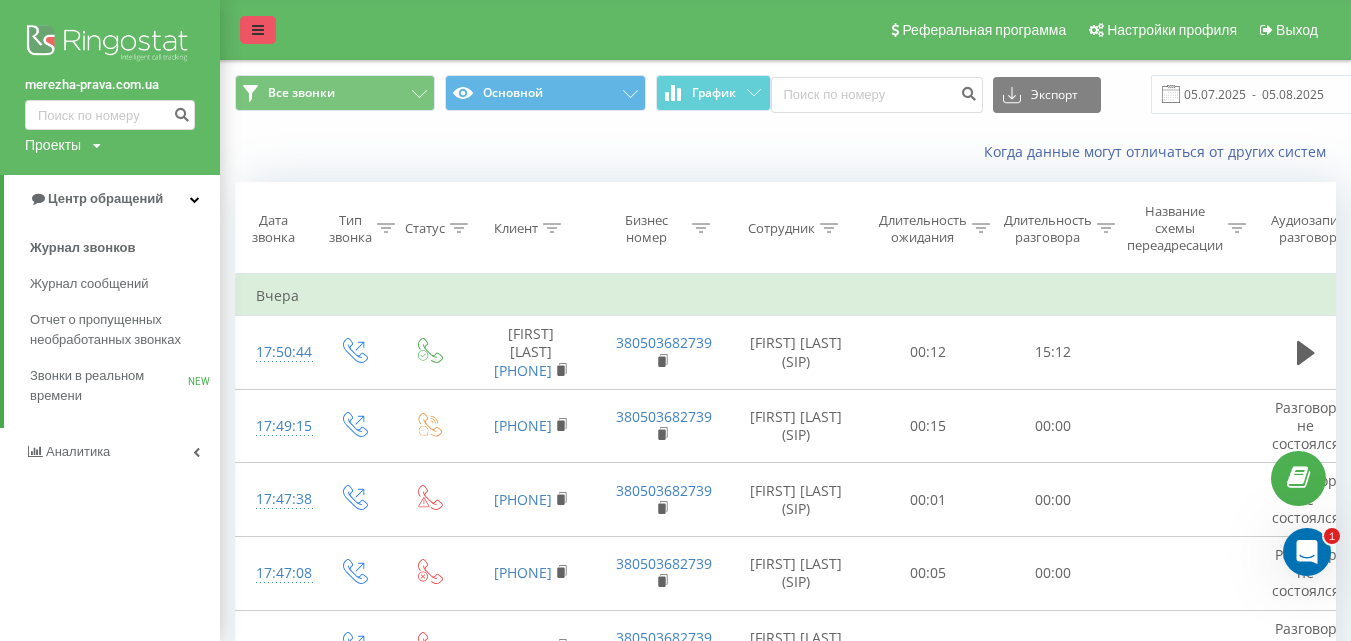 click at bounding box center [258, 30] 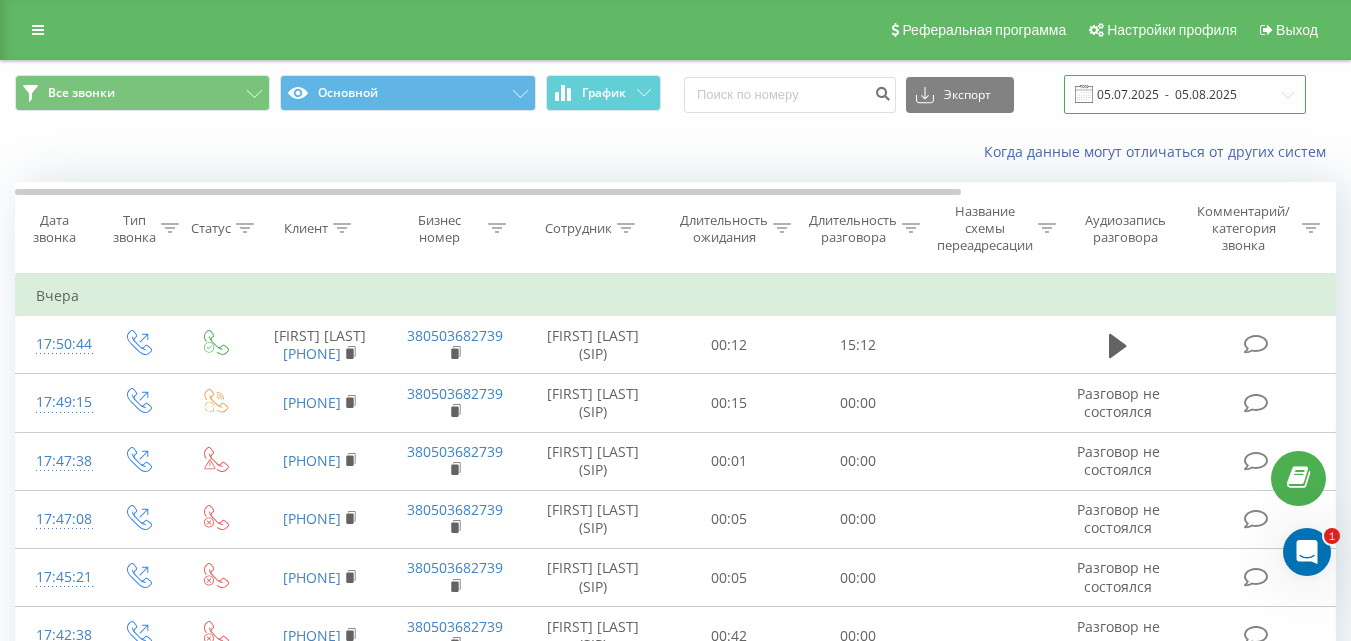 click on "05.07.2025  -  05.08.2025" at bounding box center [1185, 94] 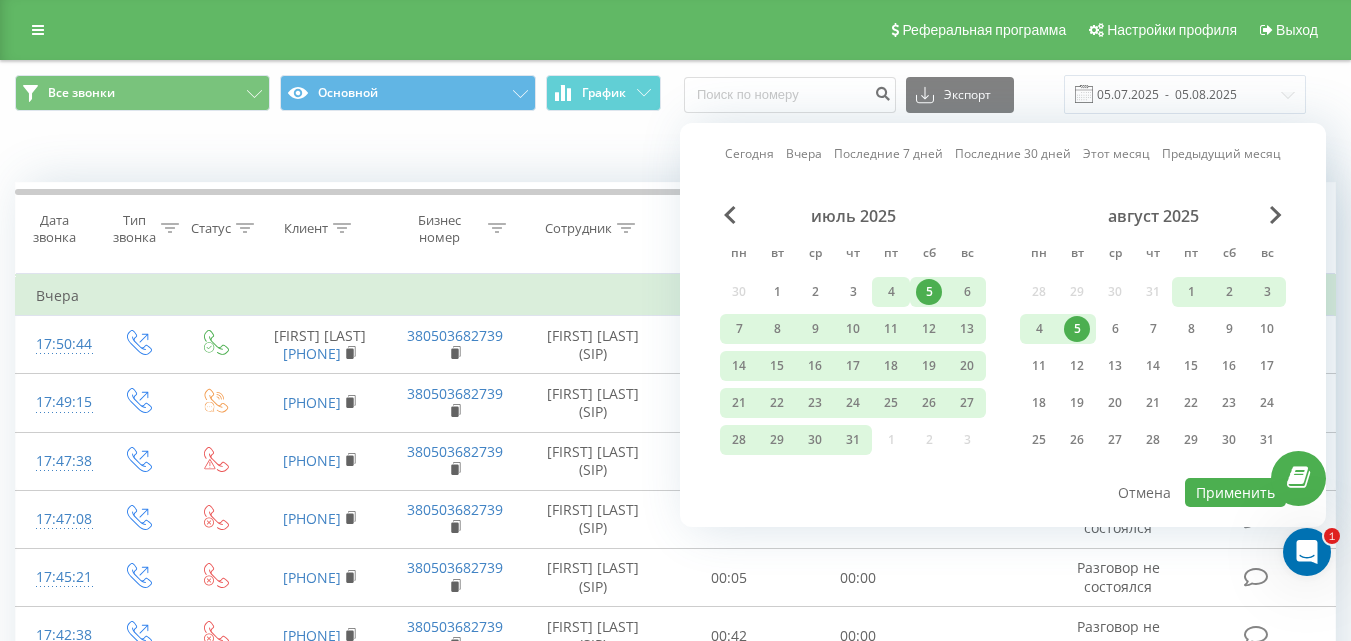 click on "4" at bounding box center (891, 292) 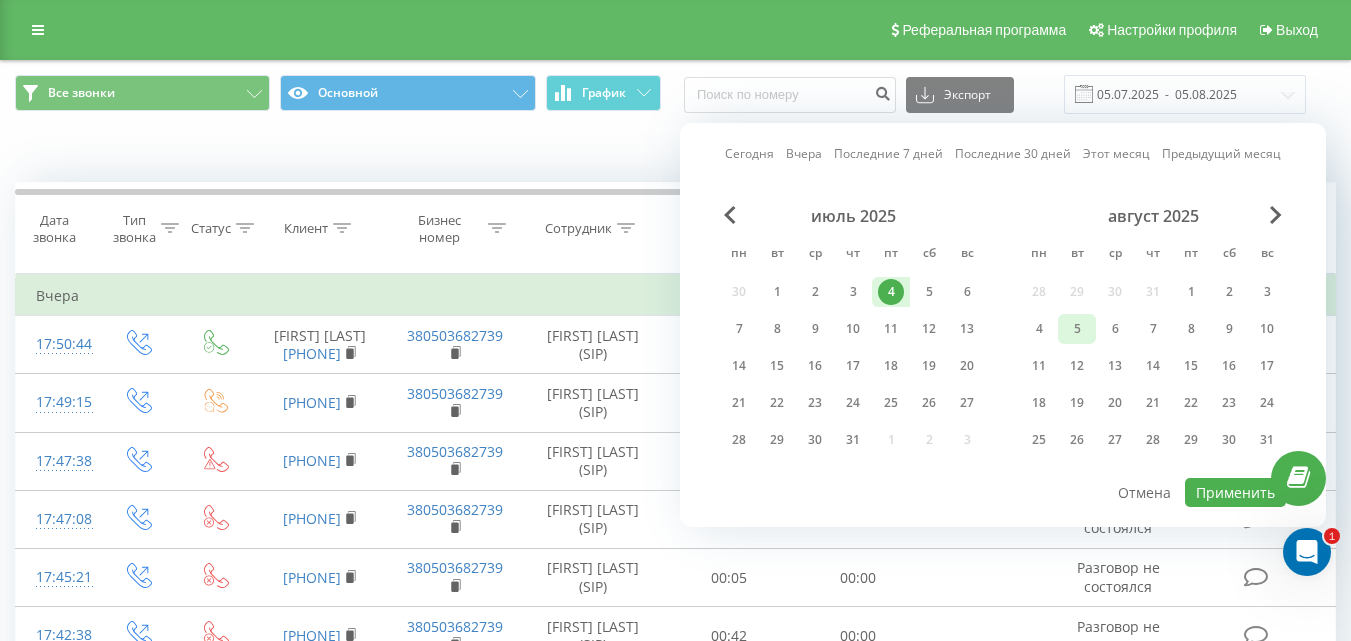 click on "5" at bounding box center (1077, 329) 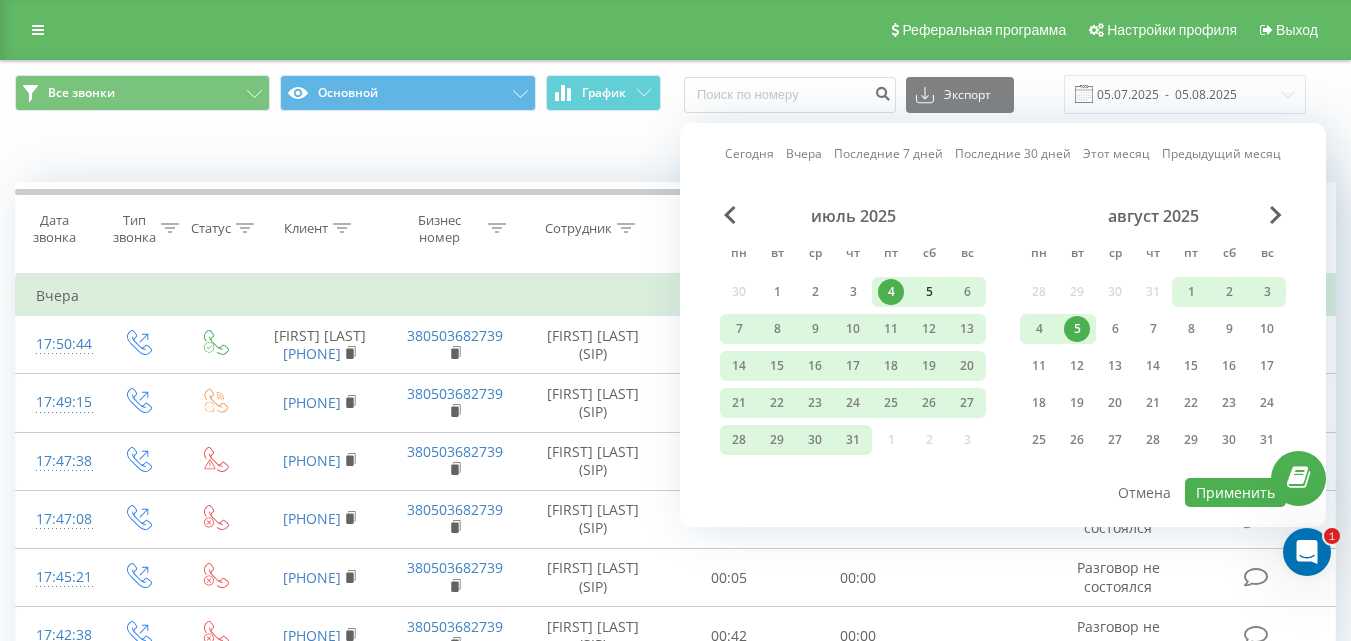 click on "4" at bounding box center (891, 292) 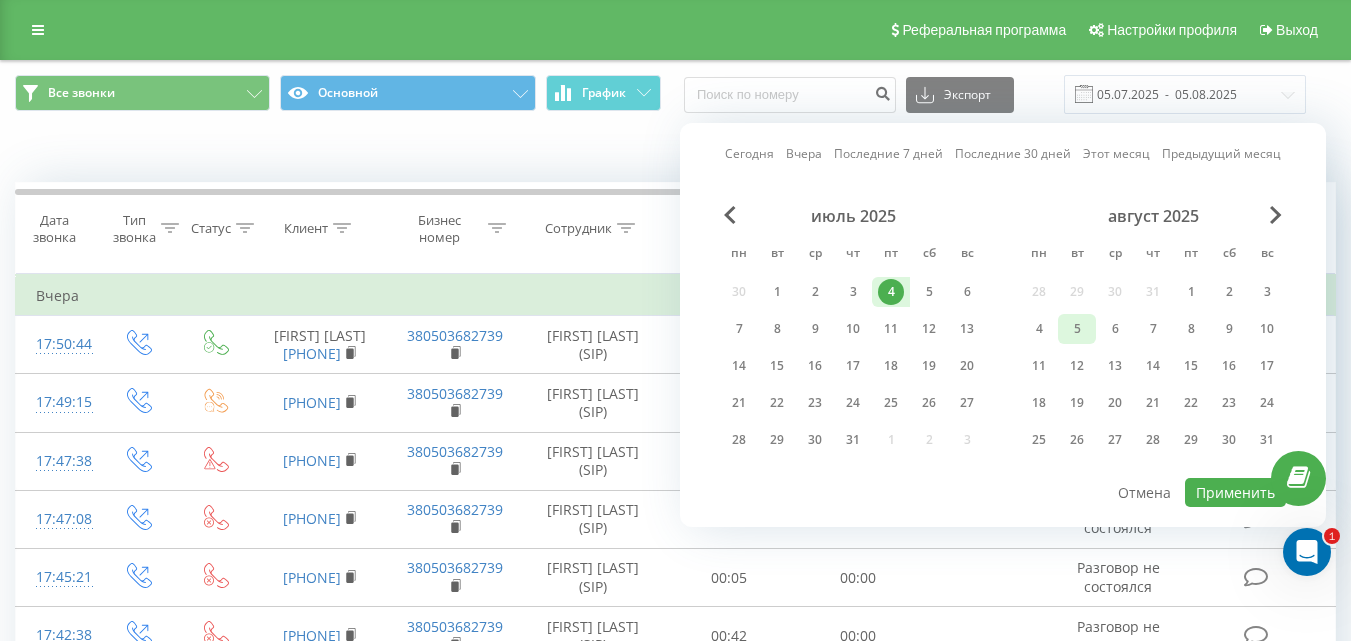 click on "5" at bounding box center [1077, 329] 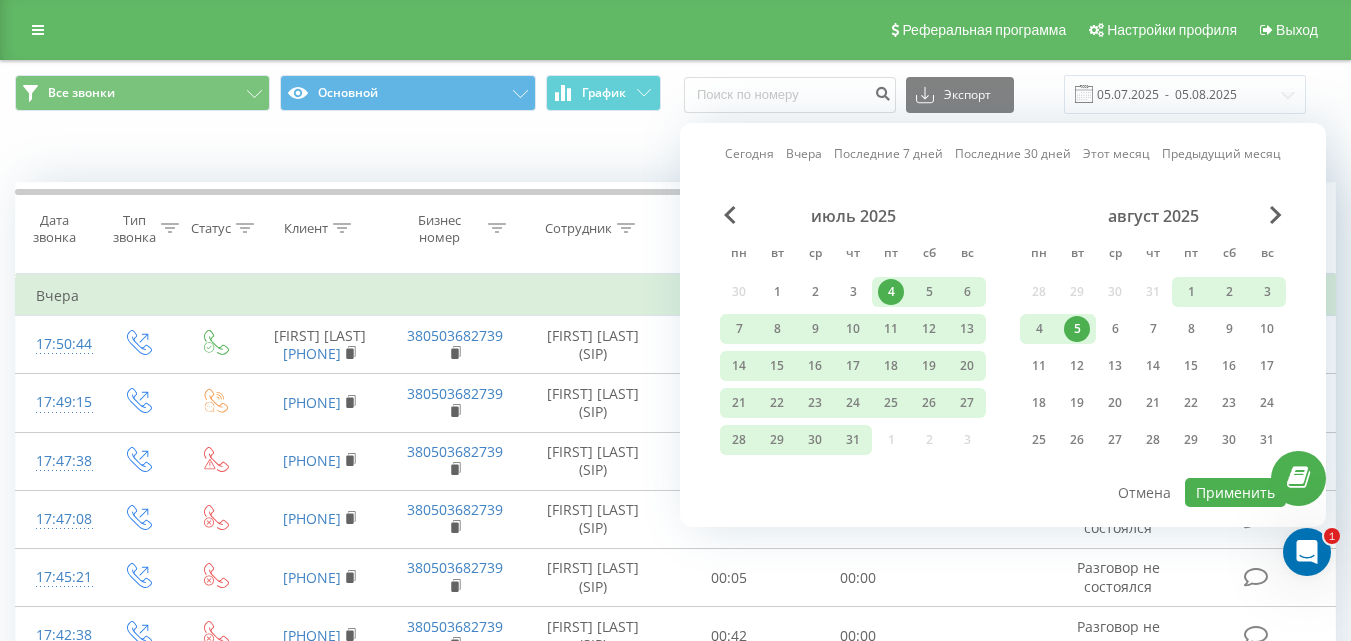 click on "5" at bounding box center [1077, 329] 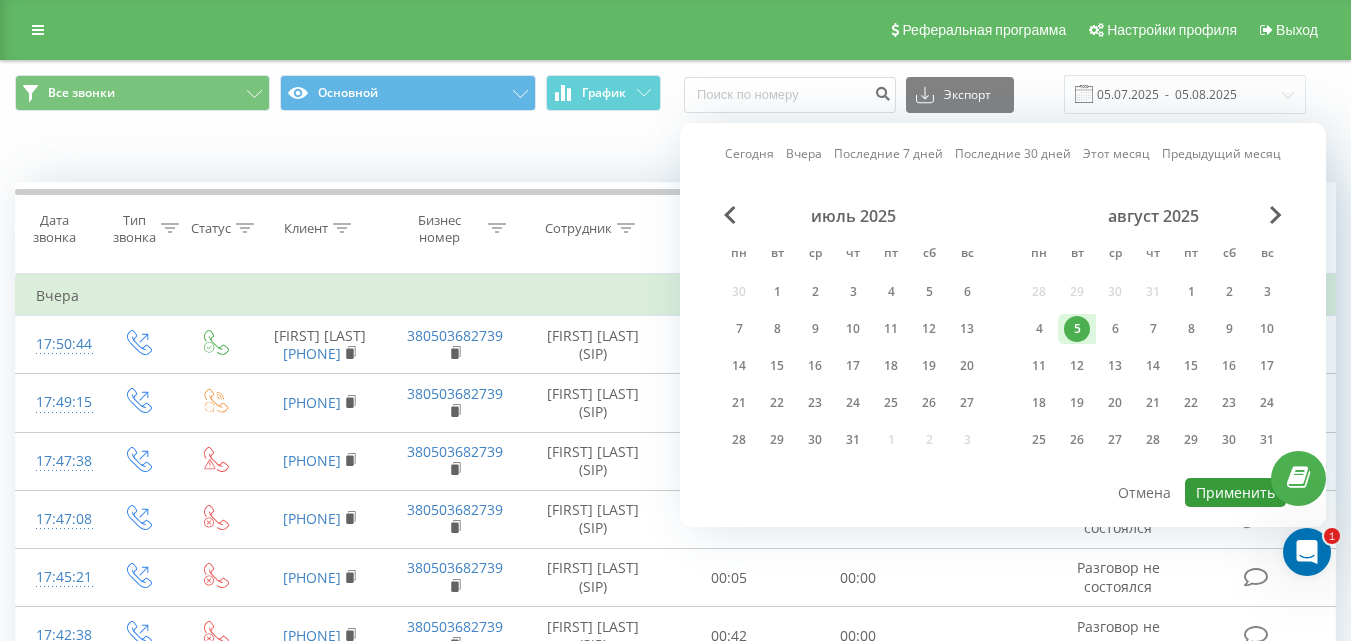 click on "Применить" at bounding box center [1235, 492] 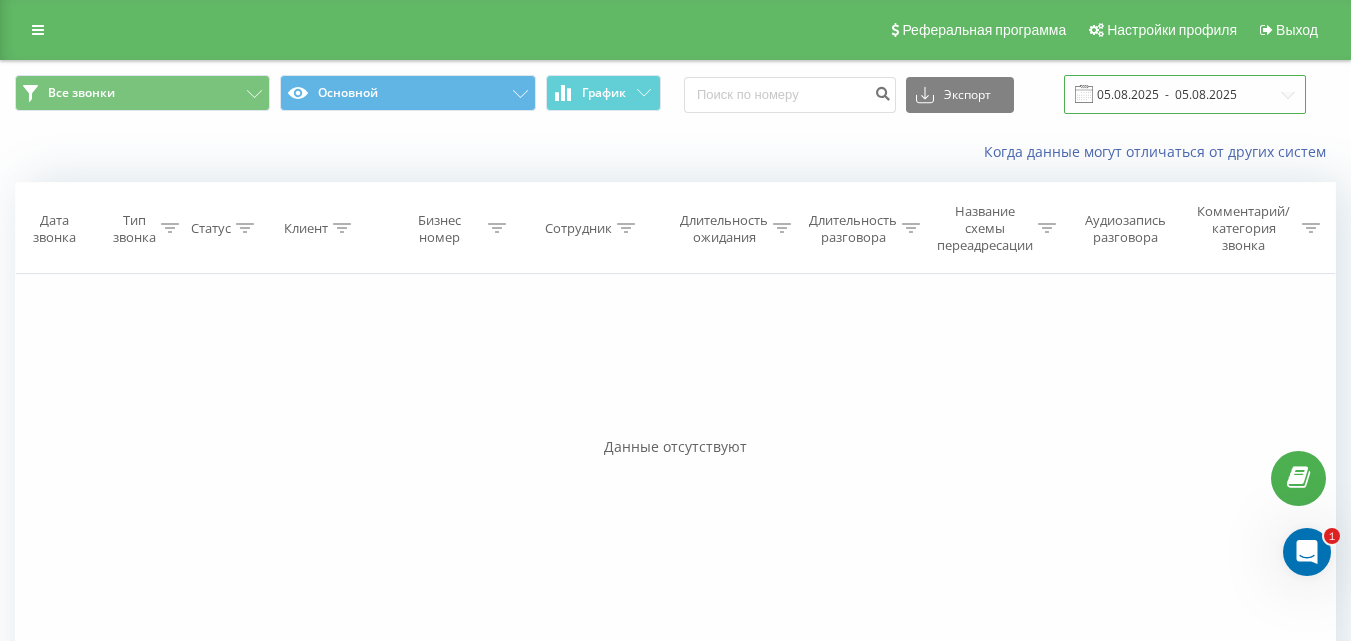 click on "05.08.2025  -  05.08.2025" at bounding box center [1185, 94] 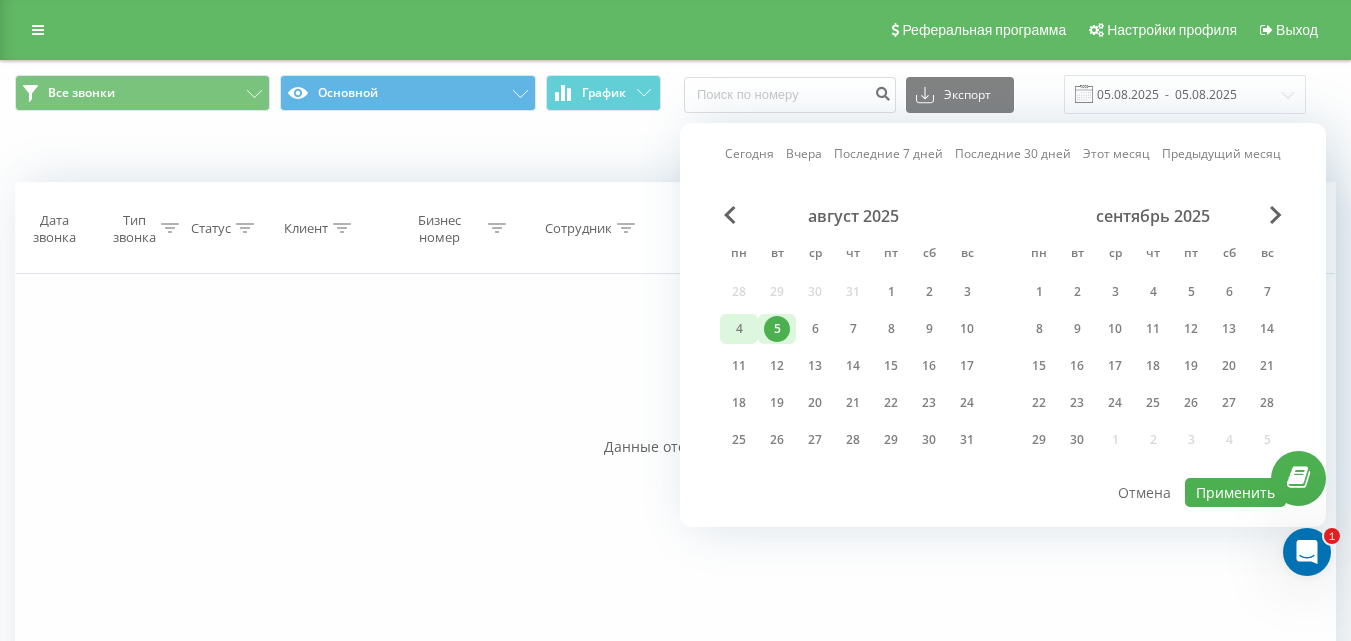 click on "4" at bounding box center (739, 329) 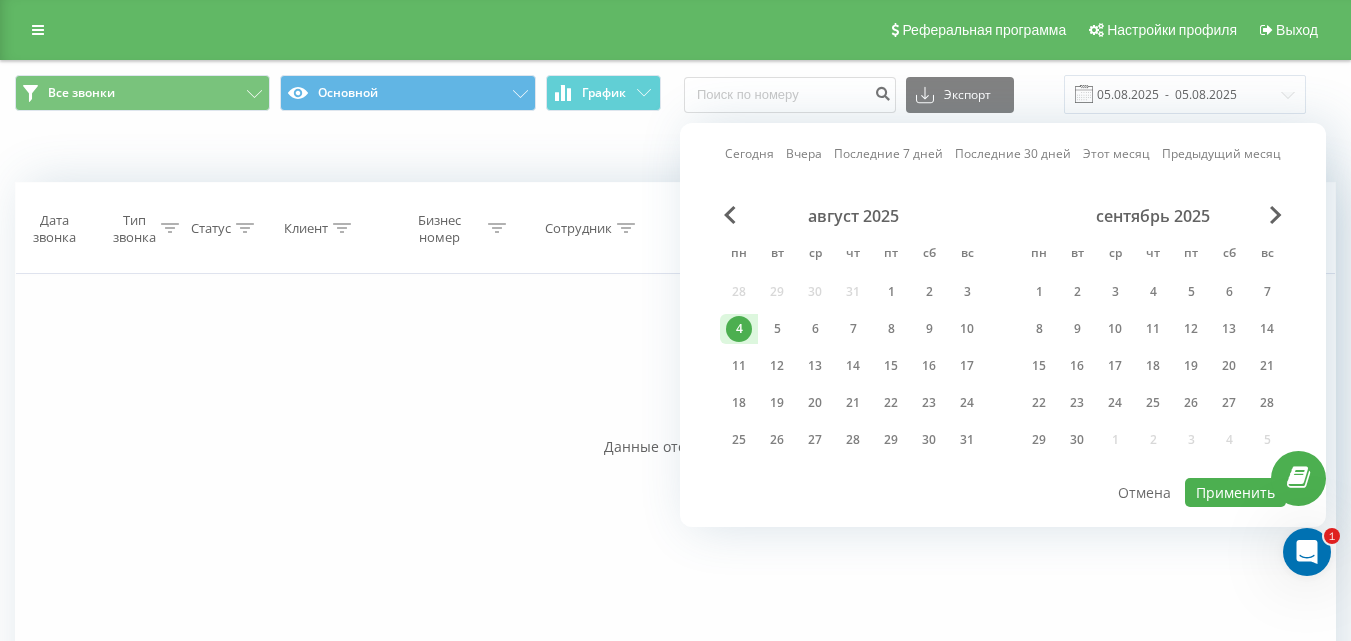 click on "4" at bounding box center (739, 329) 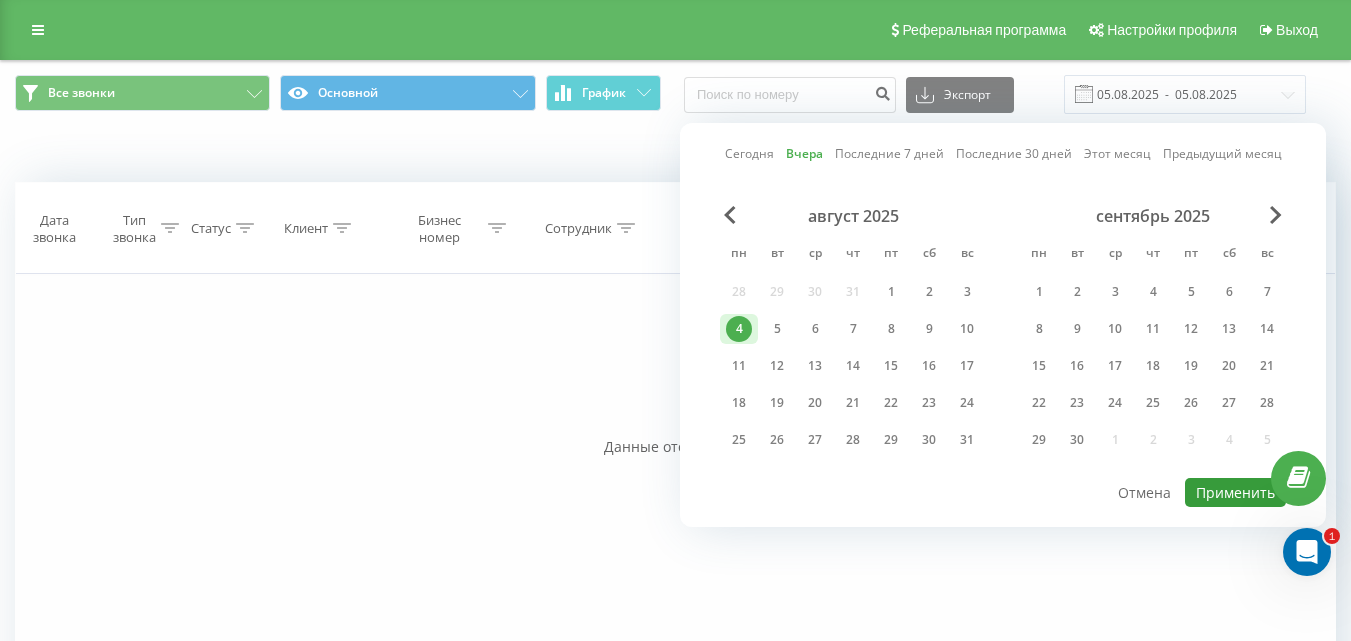 click on "Применить" at bounding box center [1235, 492] 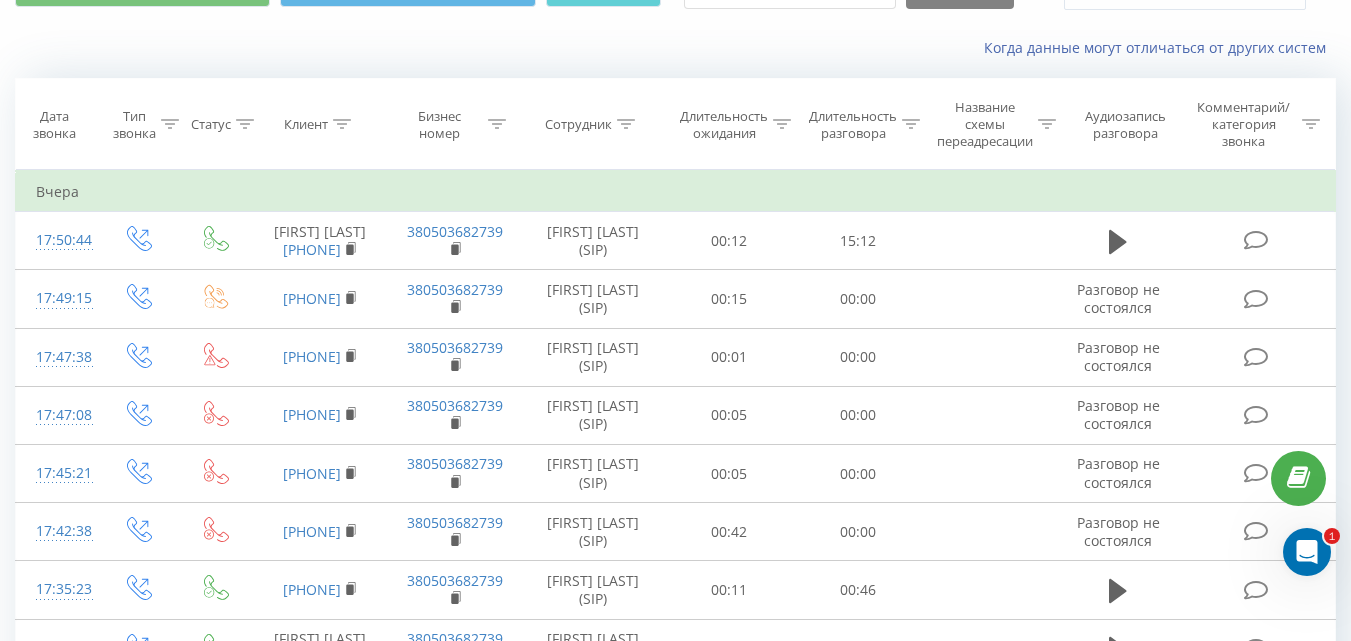 scroll, scrollTop: 0, scrollLeft: 0, axis: both 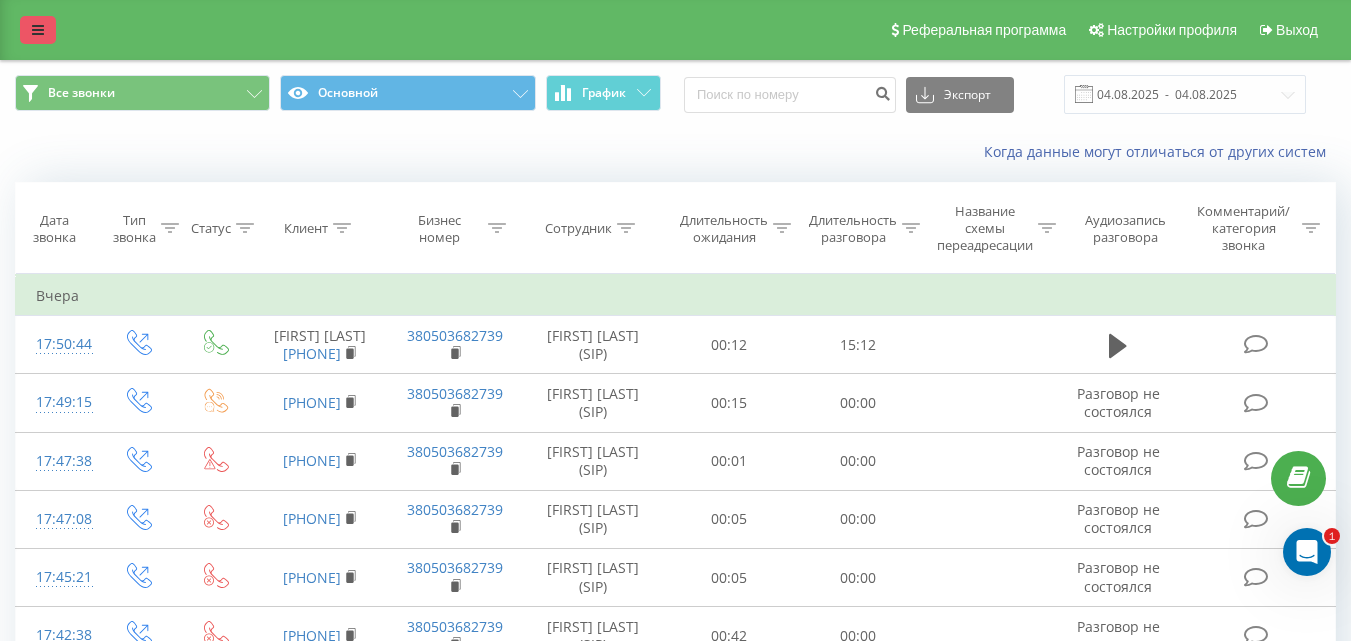 click at bounding box center [38, 30] 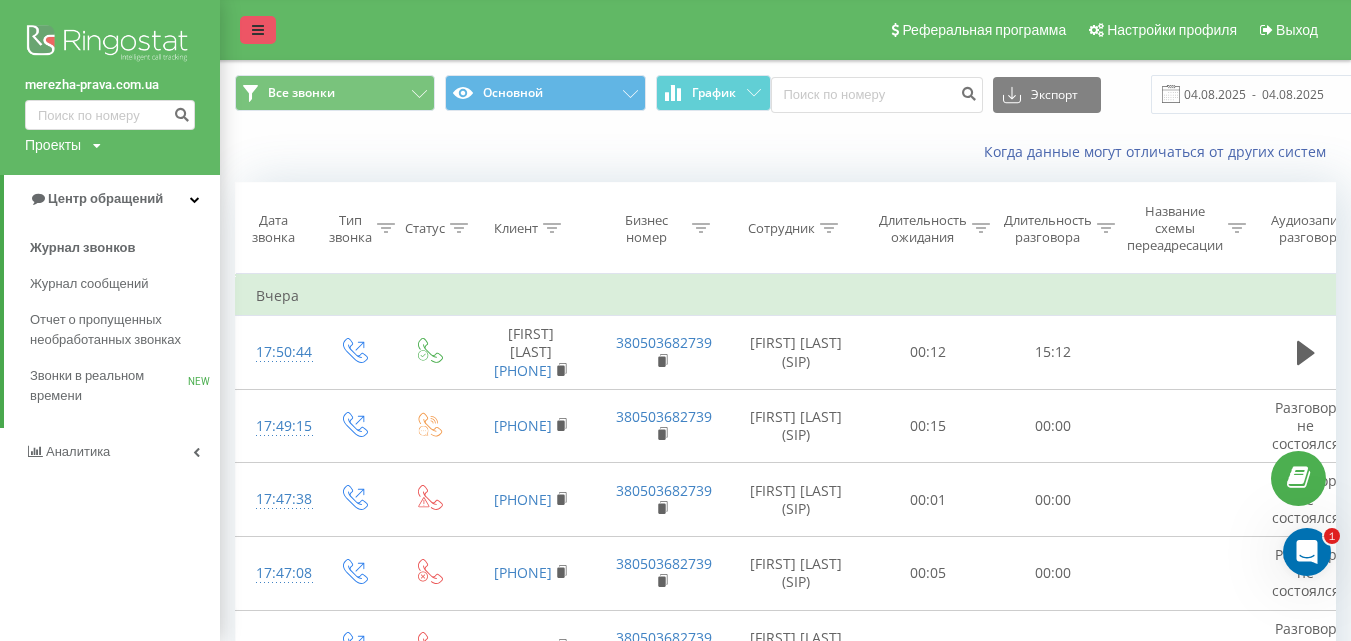 click at bounding box center (258, 30) 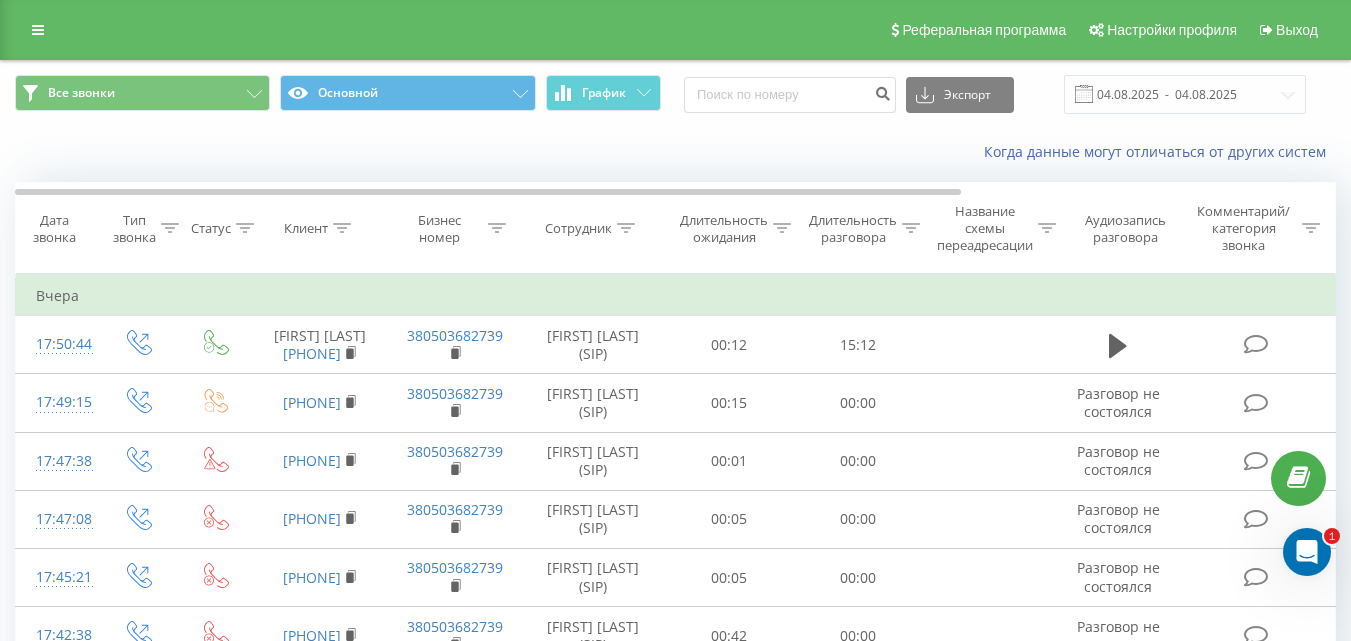 click 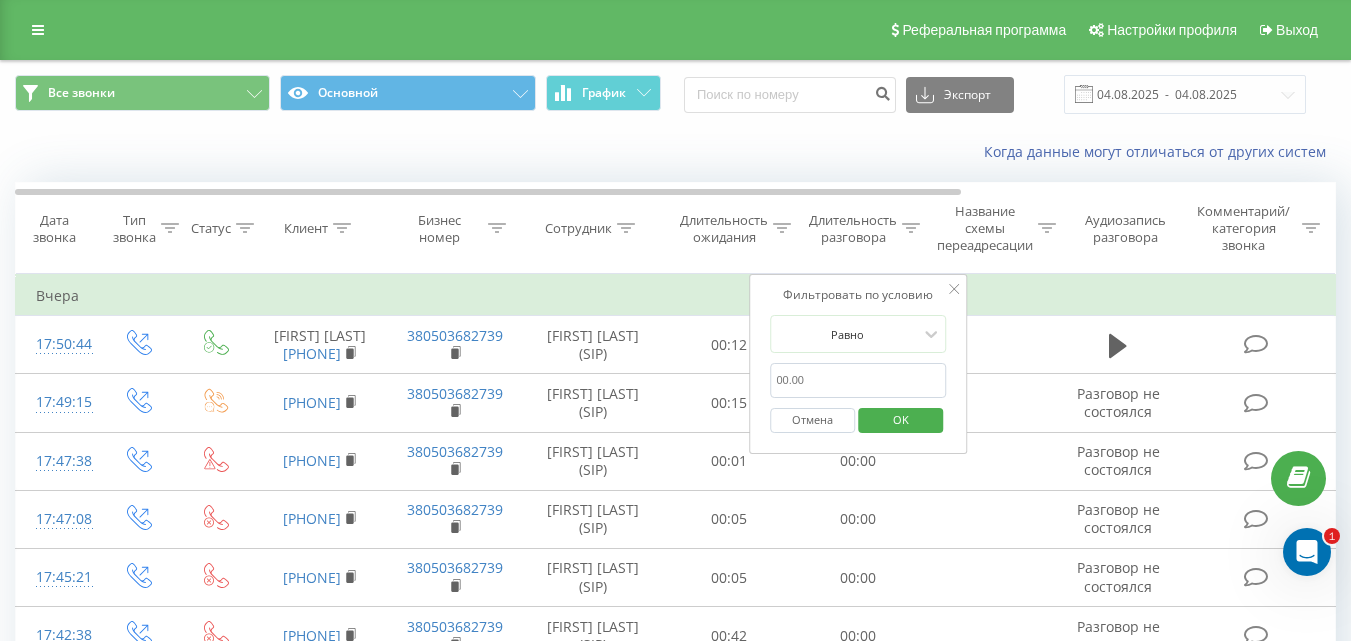 click 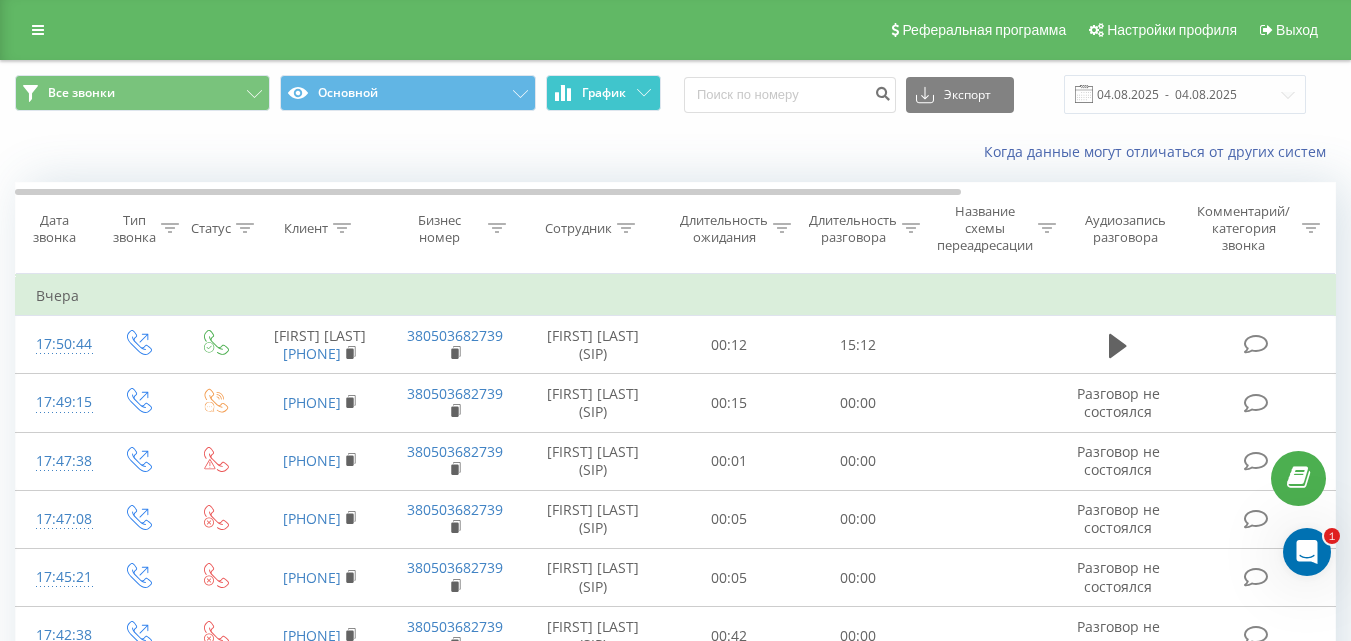 click 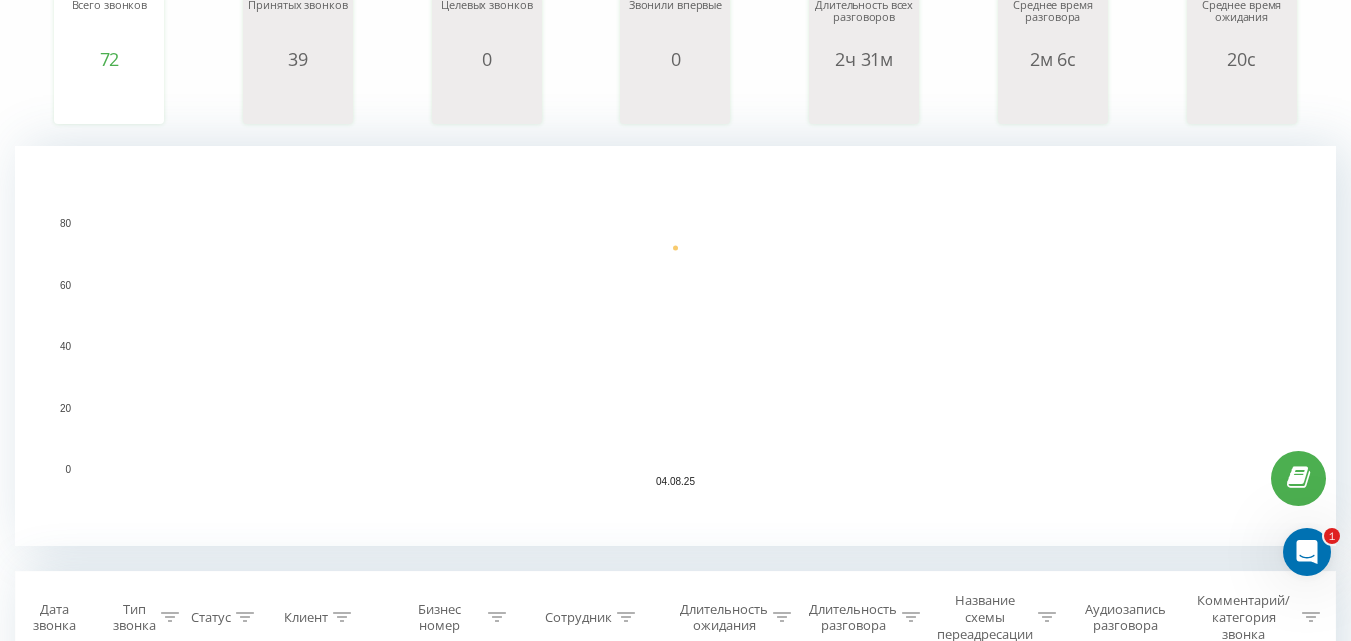 scroll, scrollTop: 309, scrollLeft: 0, axis: vertical 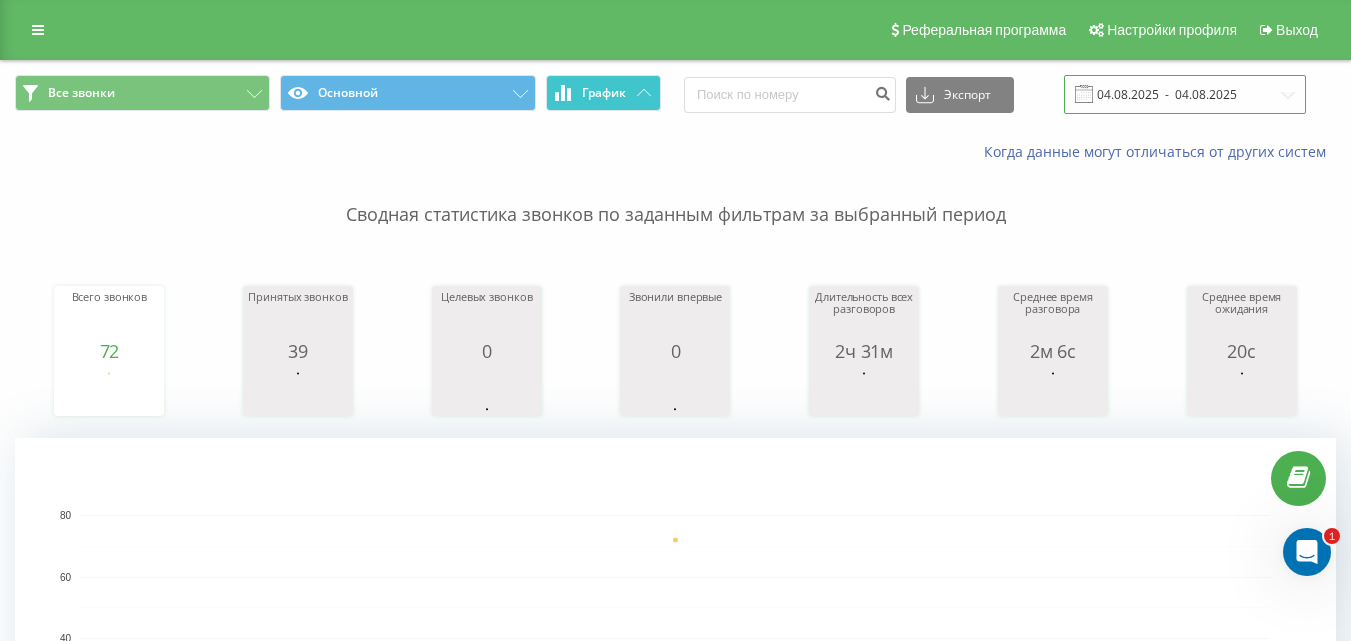 click on "04.08.2025  -  04.08.2025" at bounding box center (1185, 94) 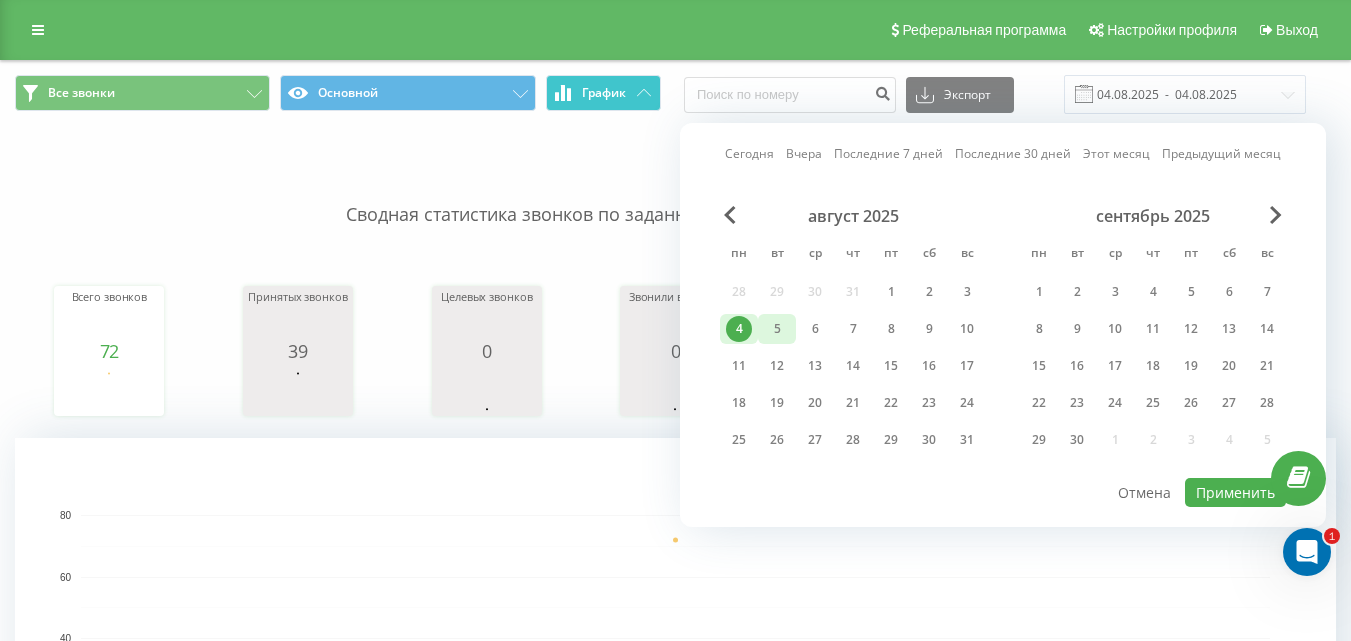 click on "5" at bounding box center (777, 329) 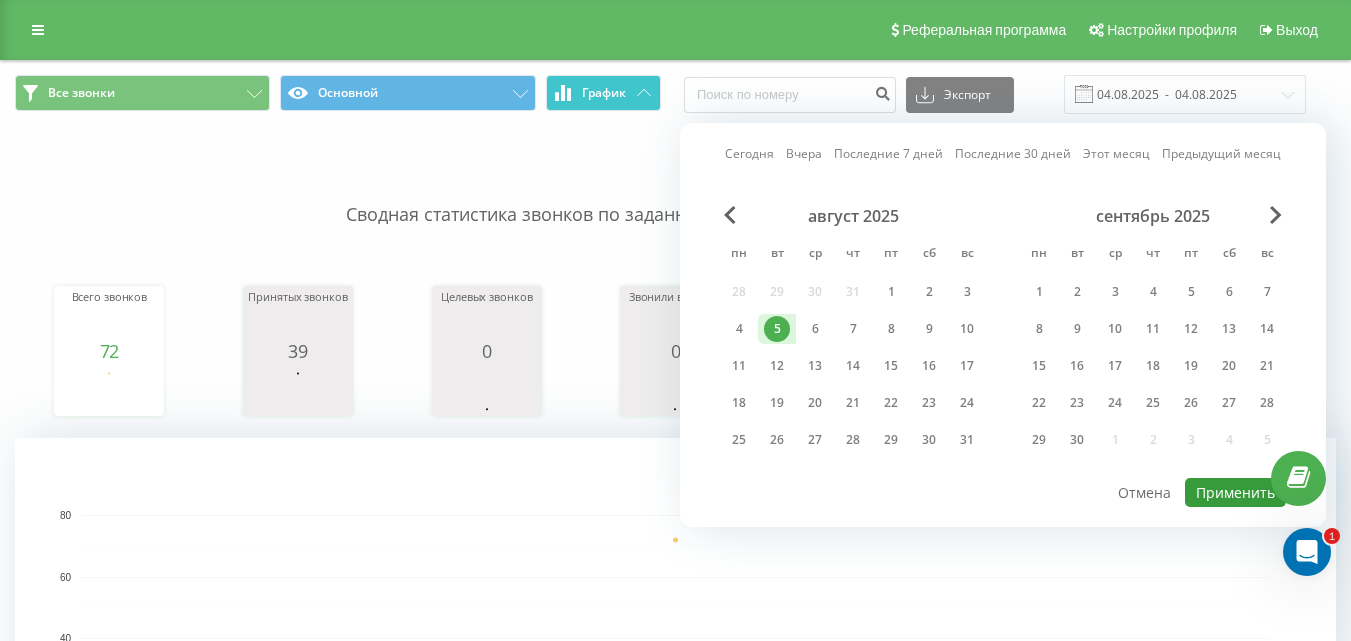 click on "Применить" at bounding box center (1235, 492) 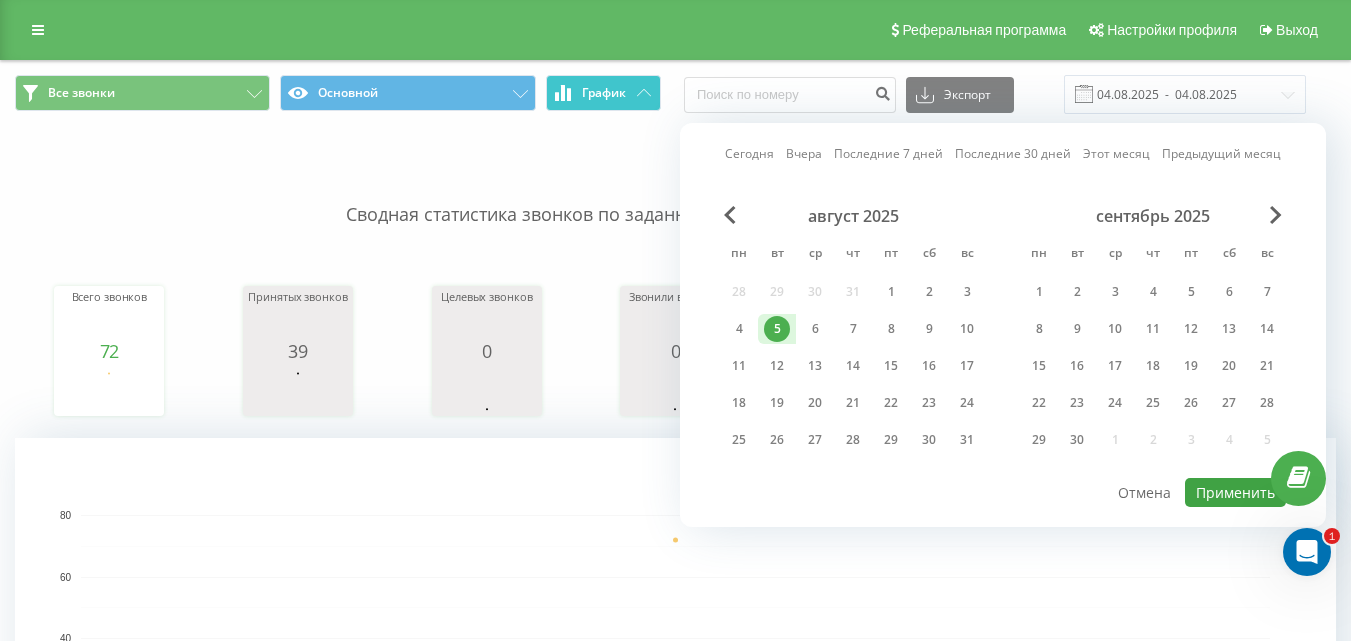 type on "05.08.2025  -  05.08.2025" 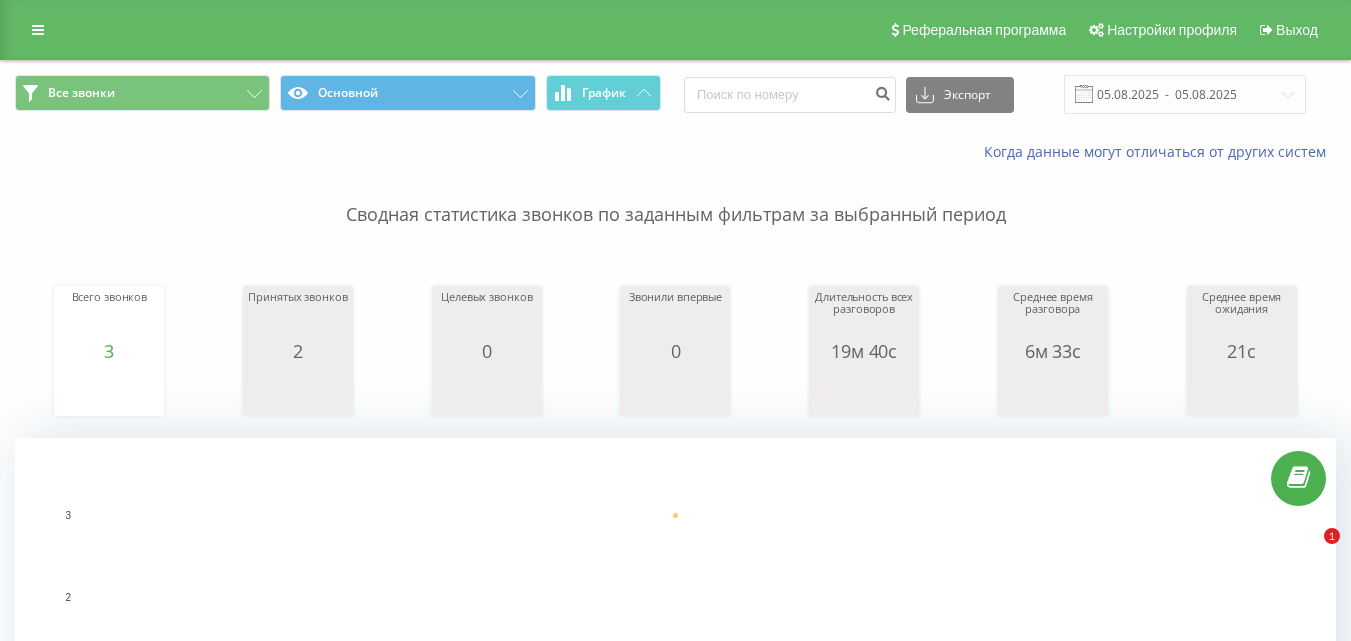 scroll, scrollTop: 0, scrollLeft: 0, axis: both 